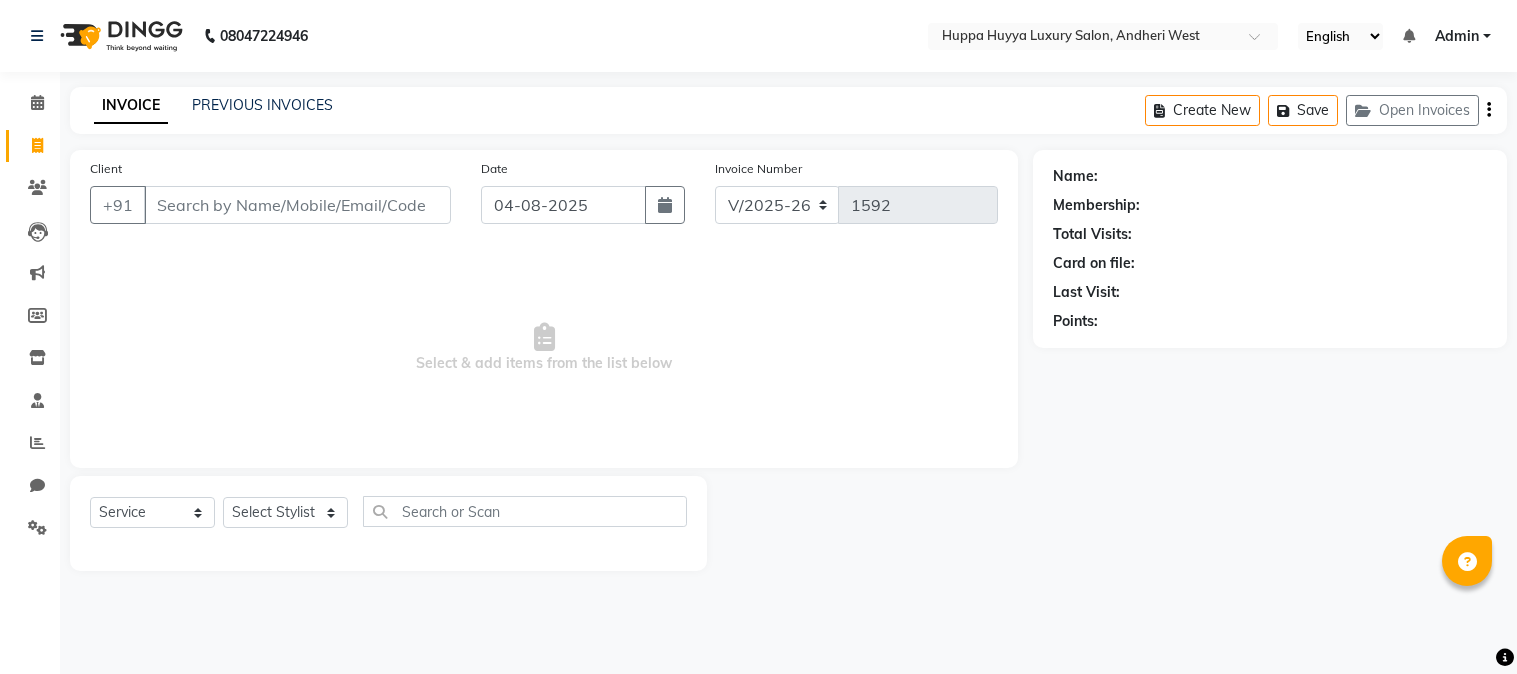 select on "7752" 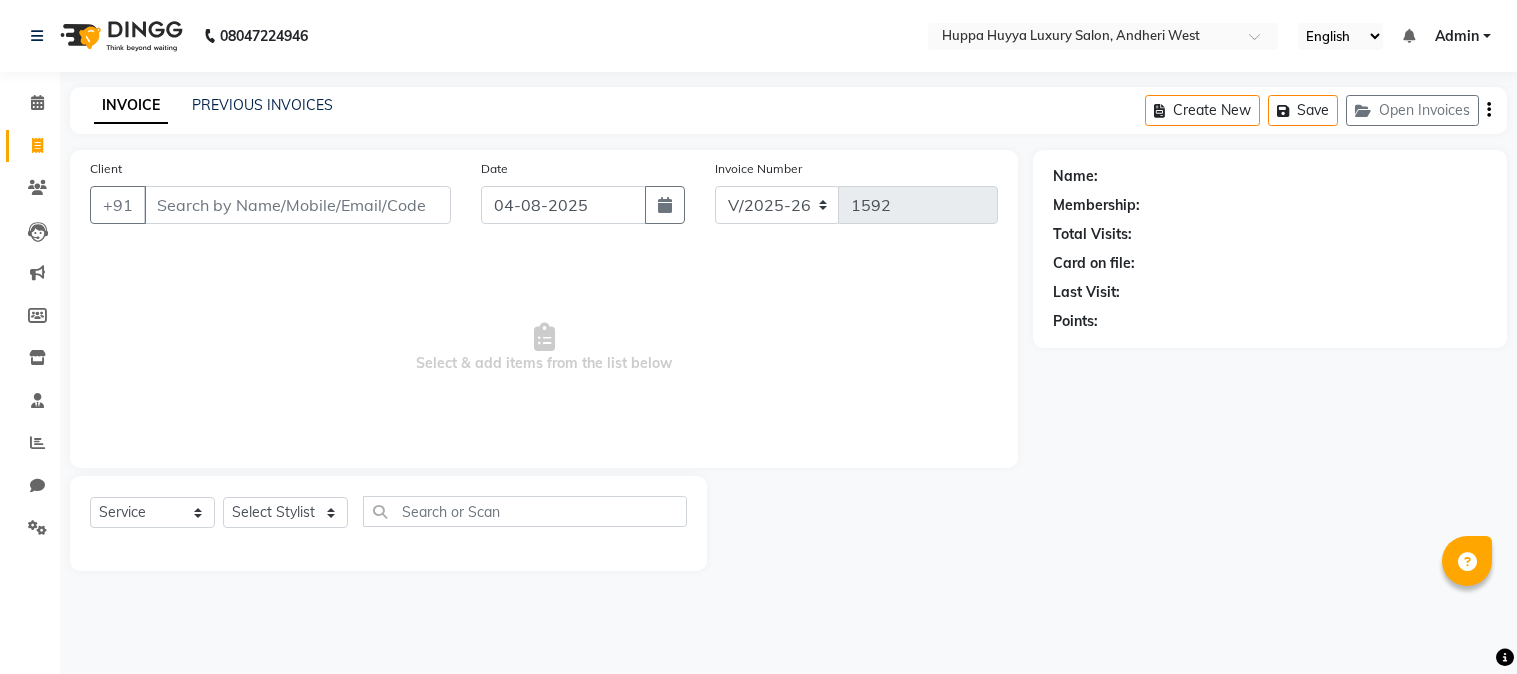 scroll, scrollTop: 0, scrollLeft: 0, axis: both 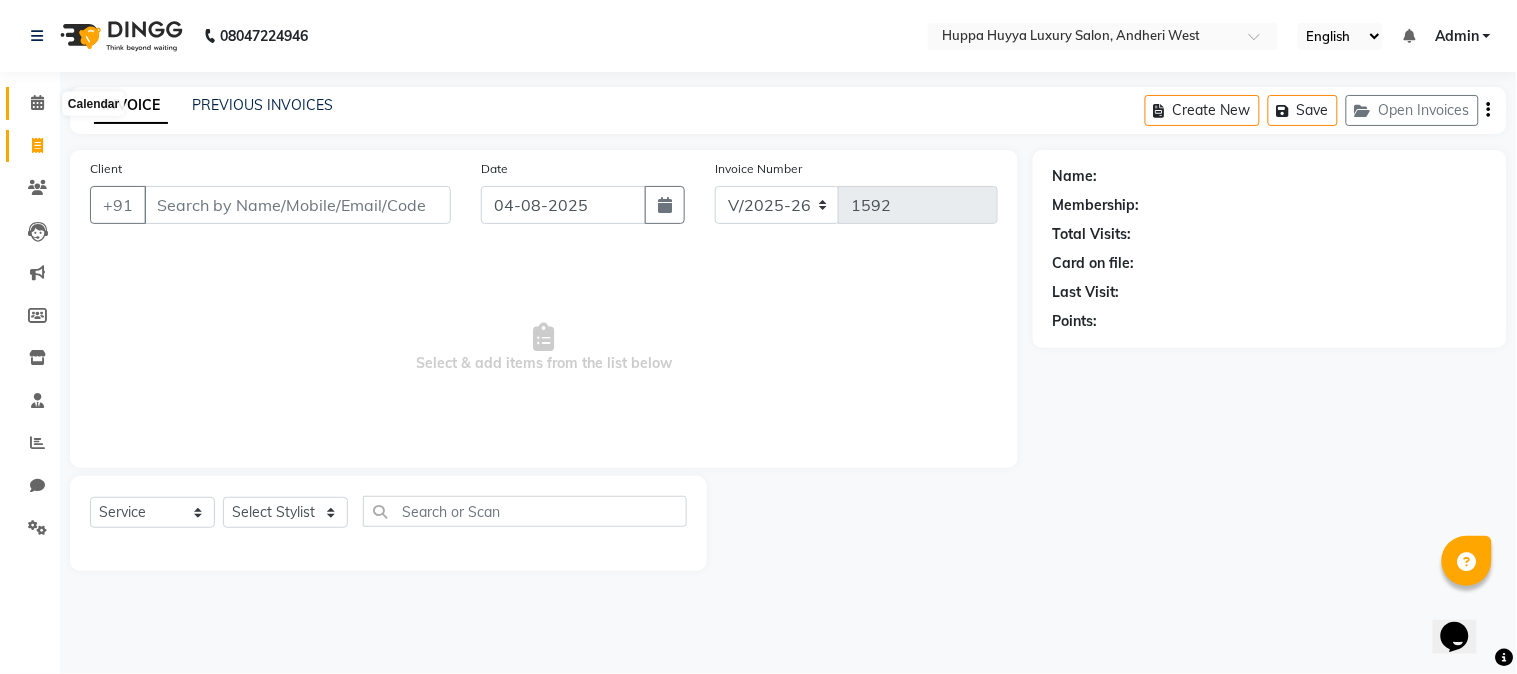 click 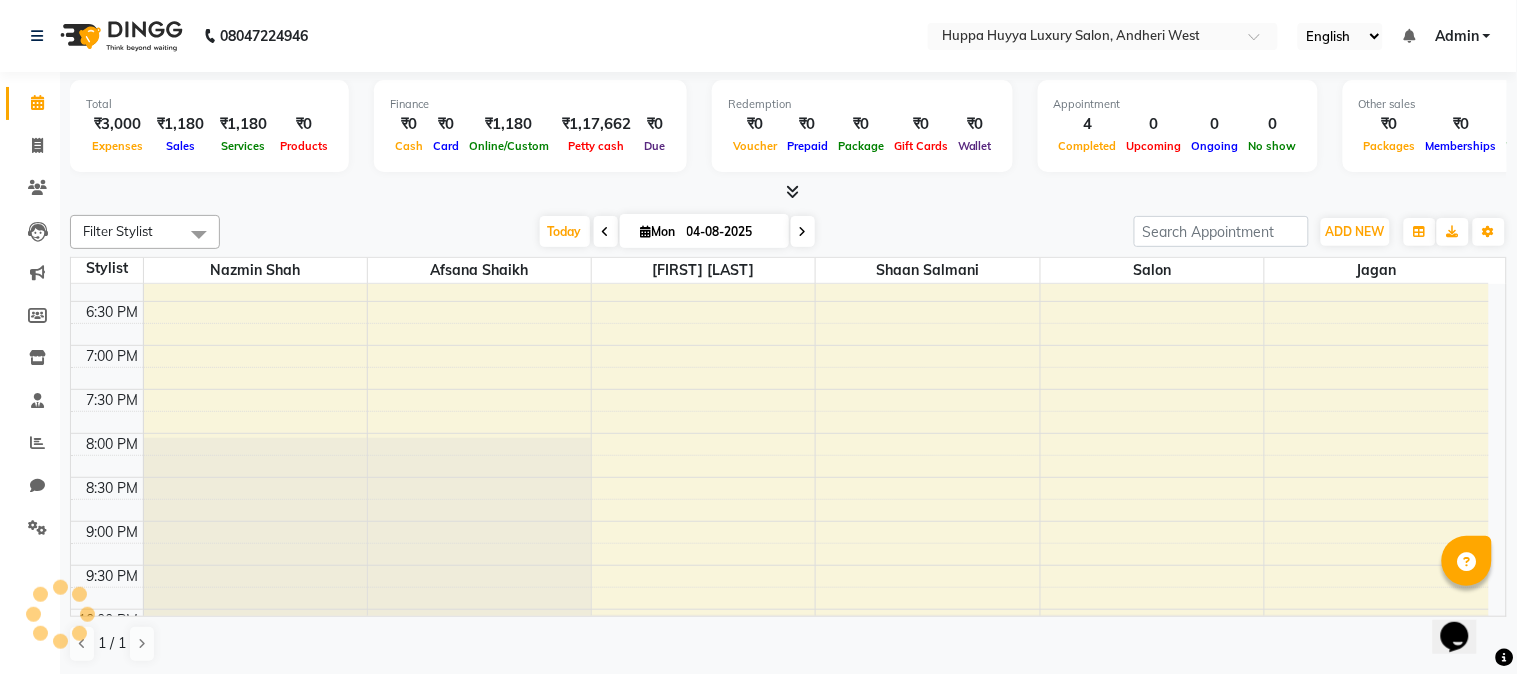 scroll, scrollTop: 905, scrollLeft: 0, axis: vertical 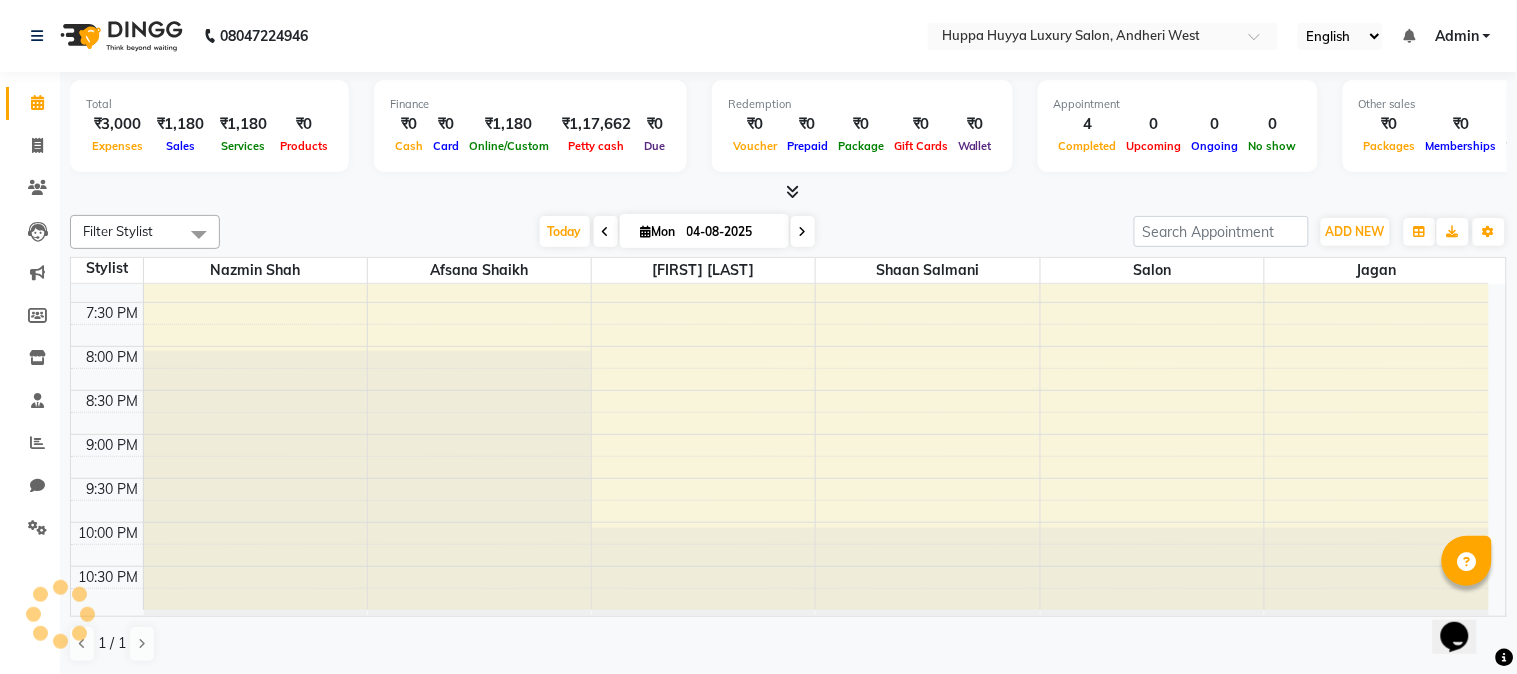 drag, startPoint x: 363, startPoint y: 364, endPoint x: 340, endPoint y: 390, distance: 34.713108 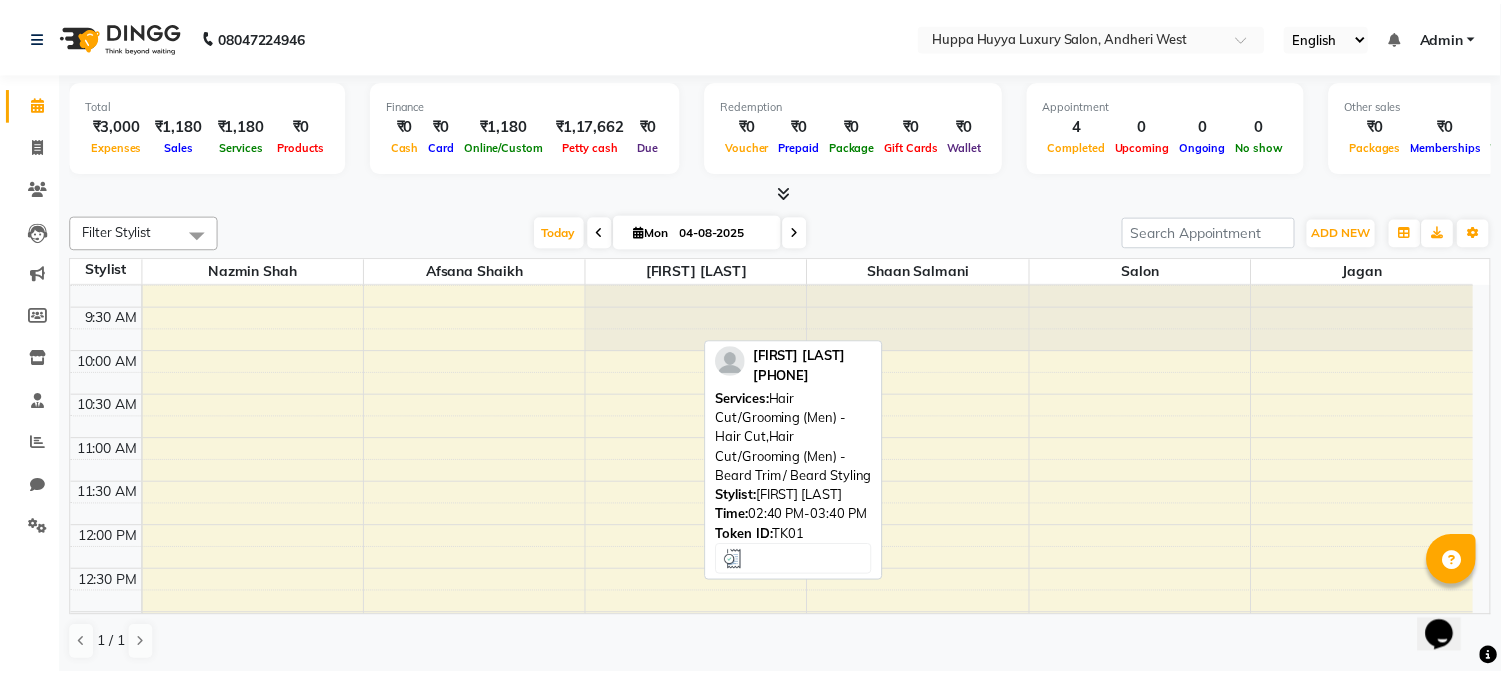 scroll, scrollTop: 16, scrollLeft: 0, axis: vertical 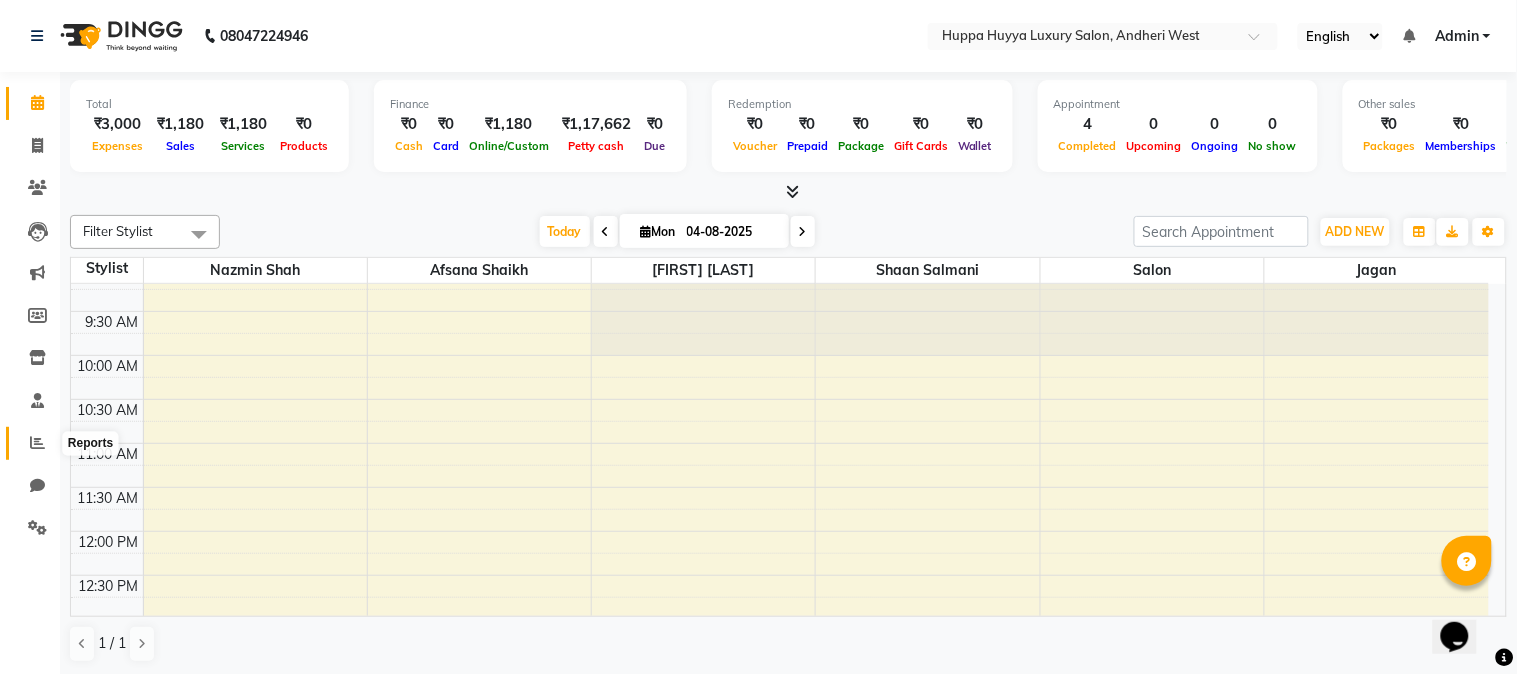 drag, startPoint x: 56, startPoint y: 434, endPoint x: 46, endPoint y: 443, distance: 13.453624 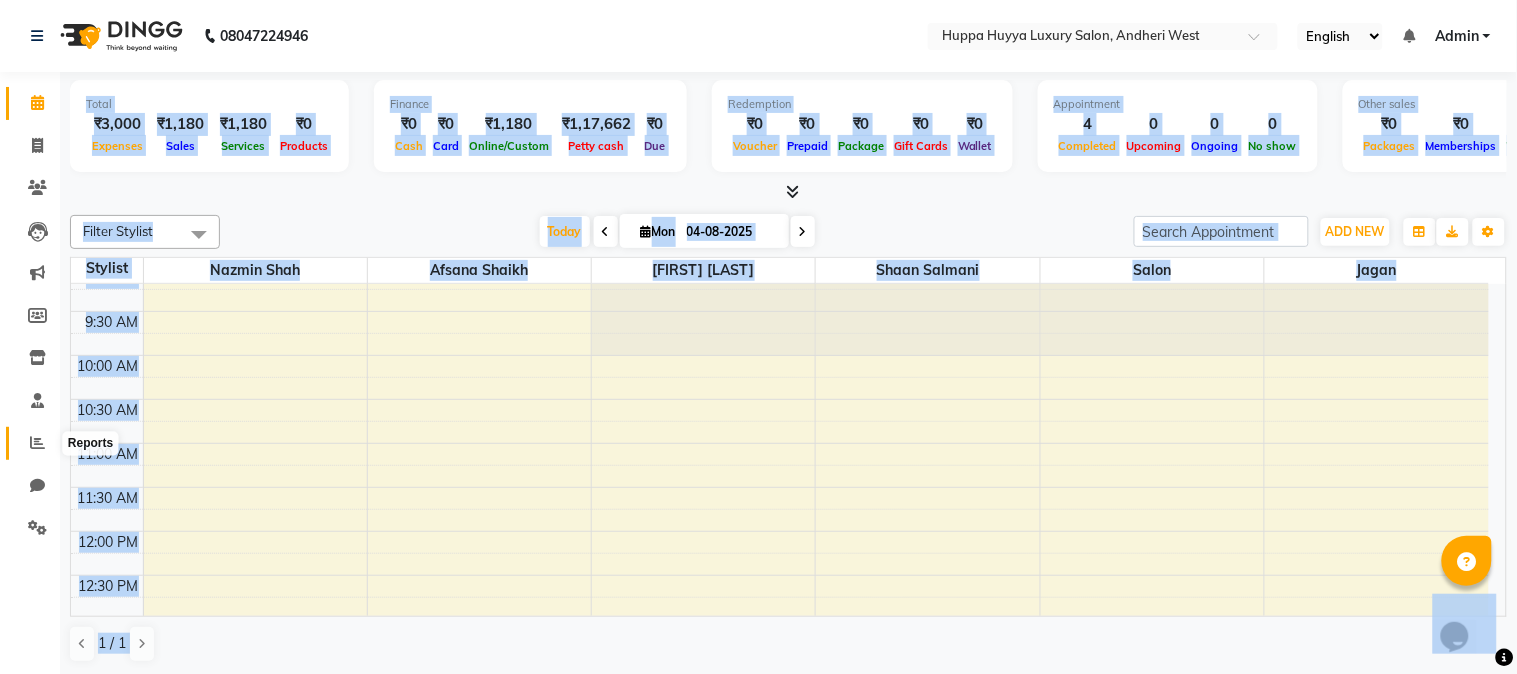 click 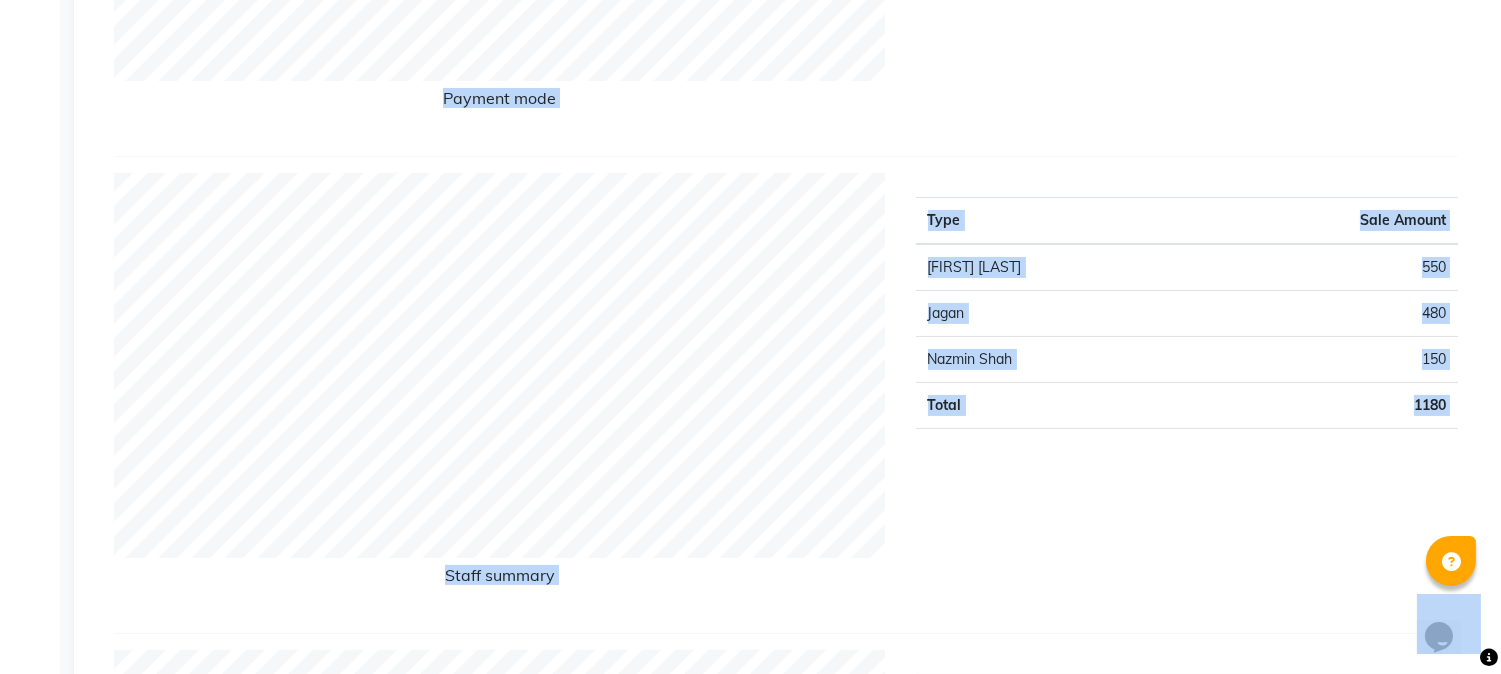scroll, scrollTop: 666, scrollLeft: 0, axis: vertical 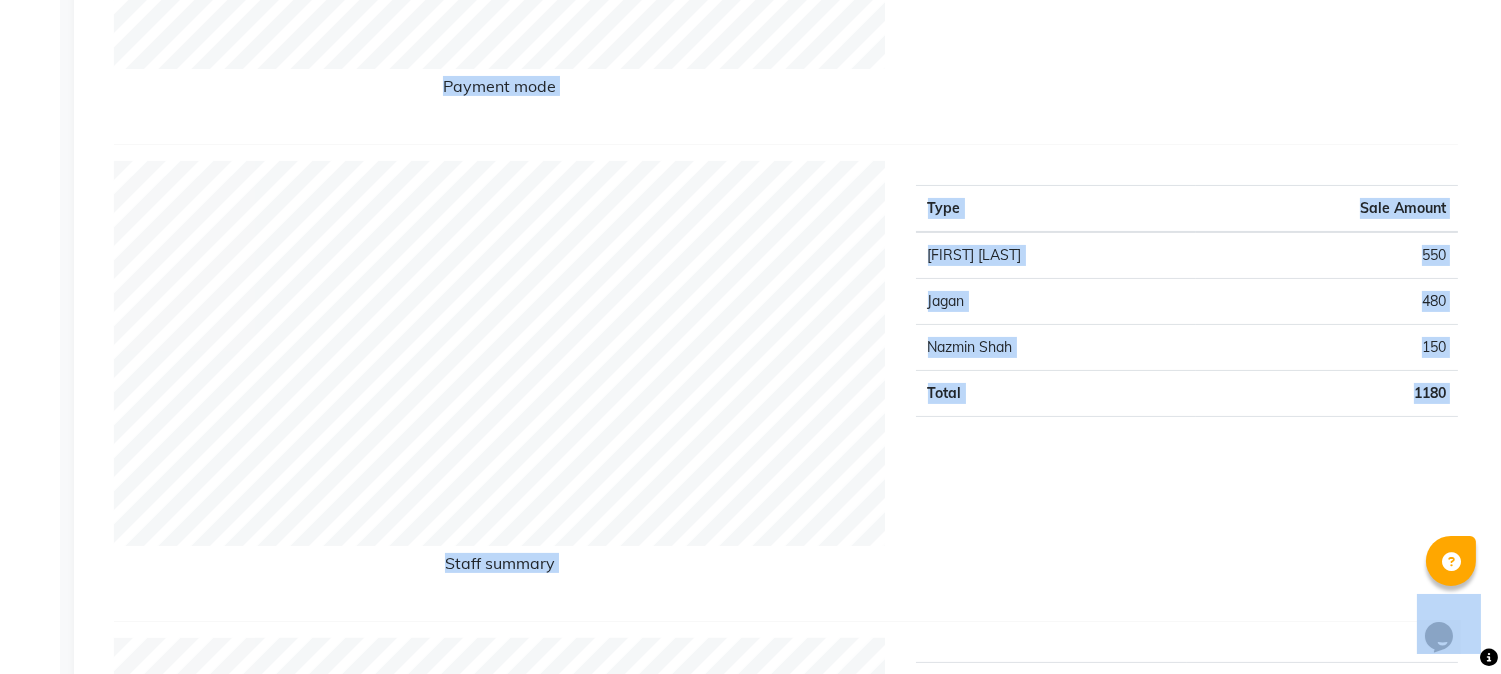 click on "Type Sale Amount Salim Mansoori 550 Jagan 480 Nazmin Shah 150 Total 1180" 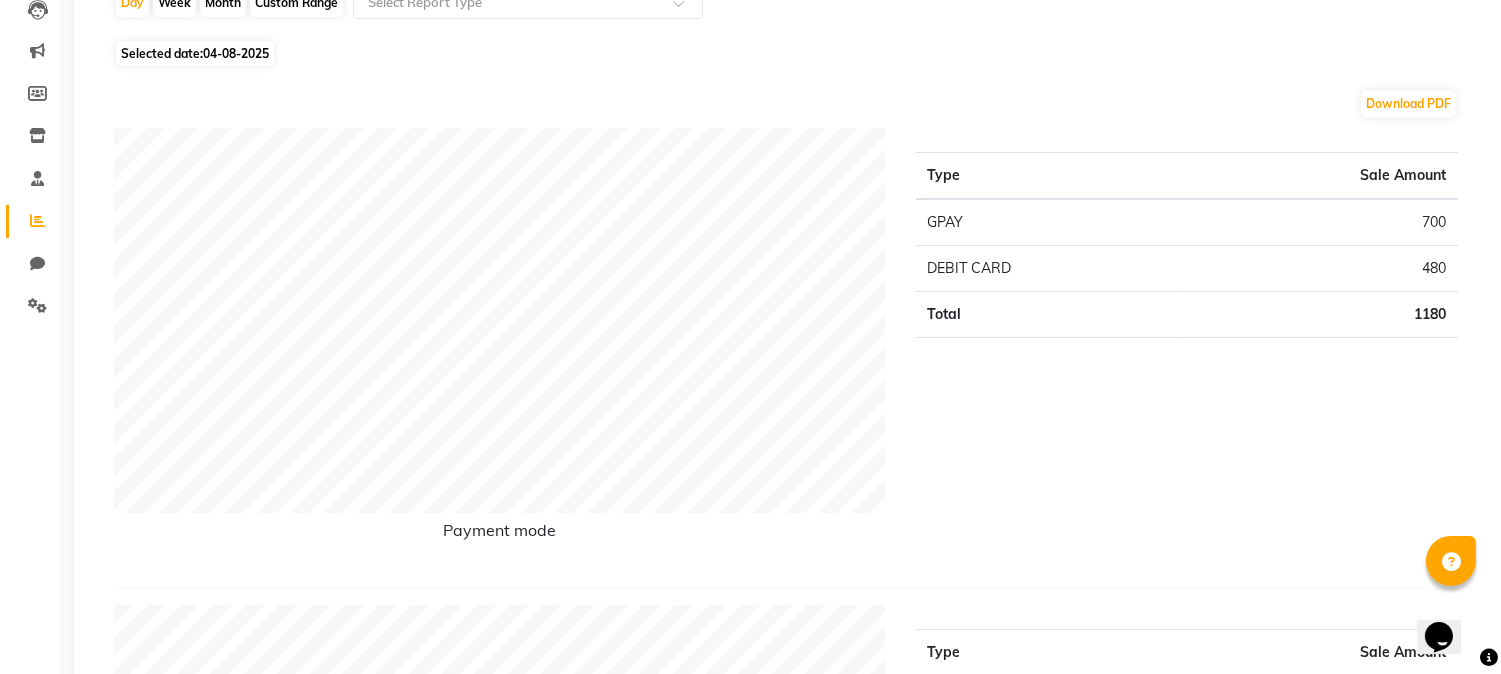 scroll, scrollTop: 0, scrollLeft: 0, axis: both 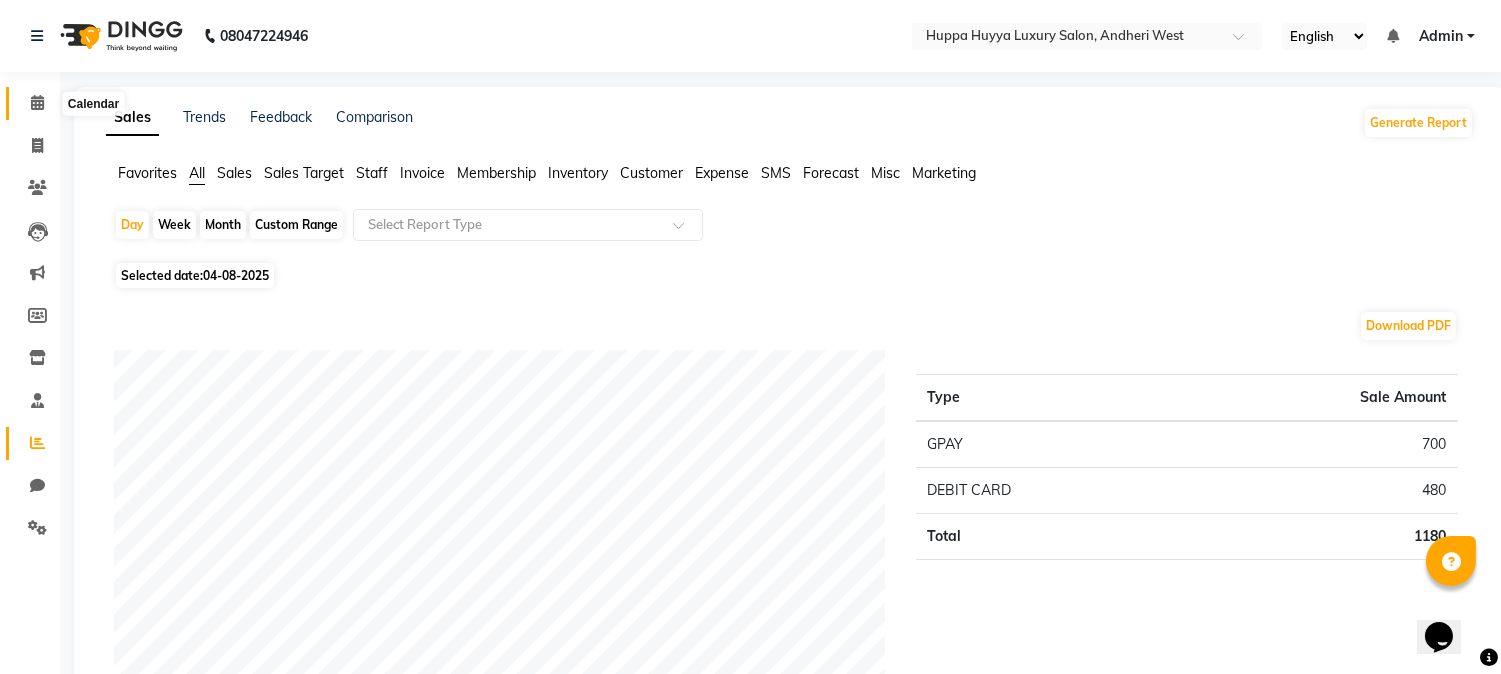 click 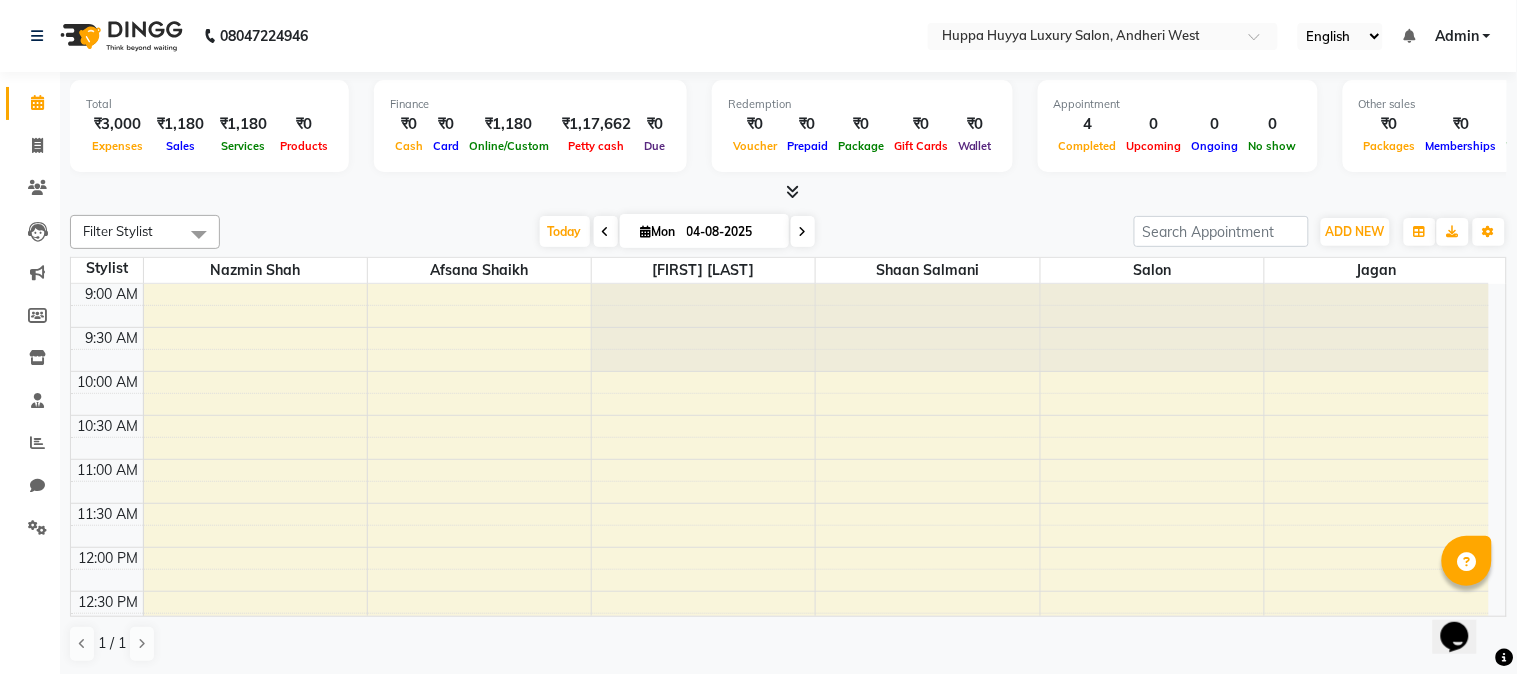 click on "Calendar" 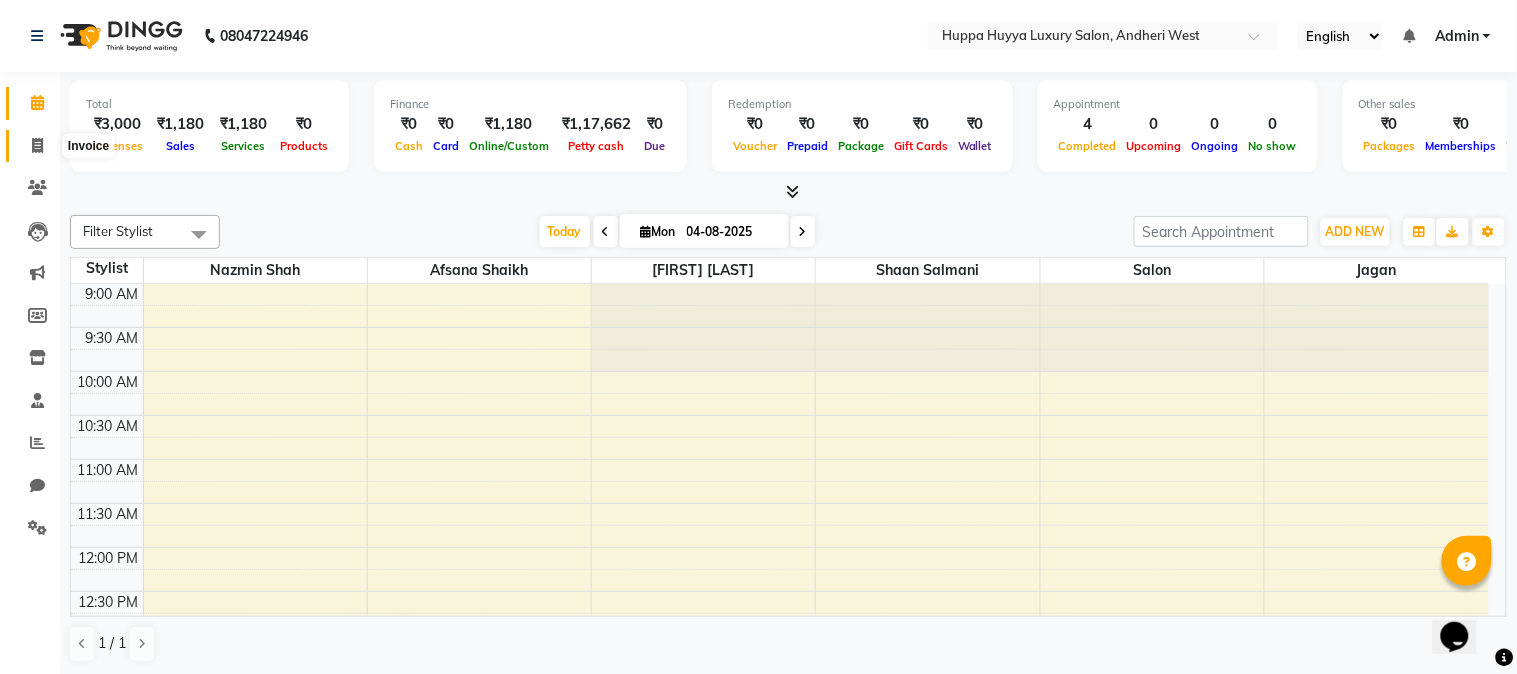 click 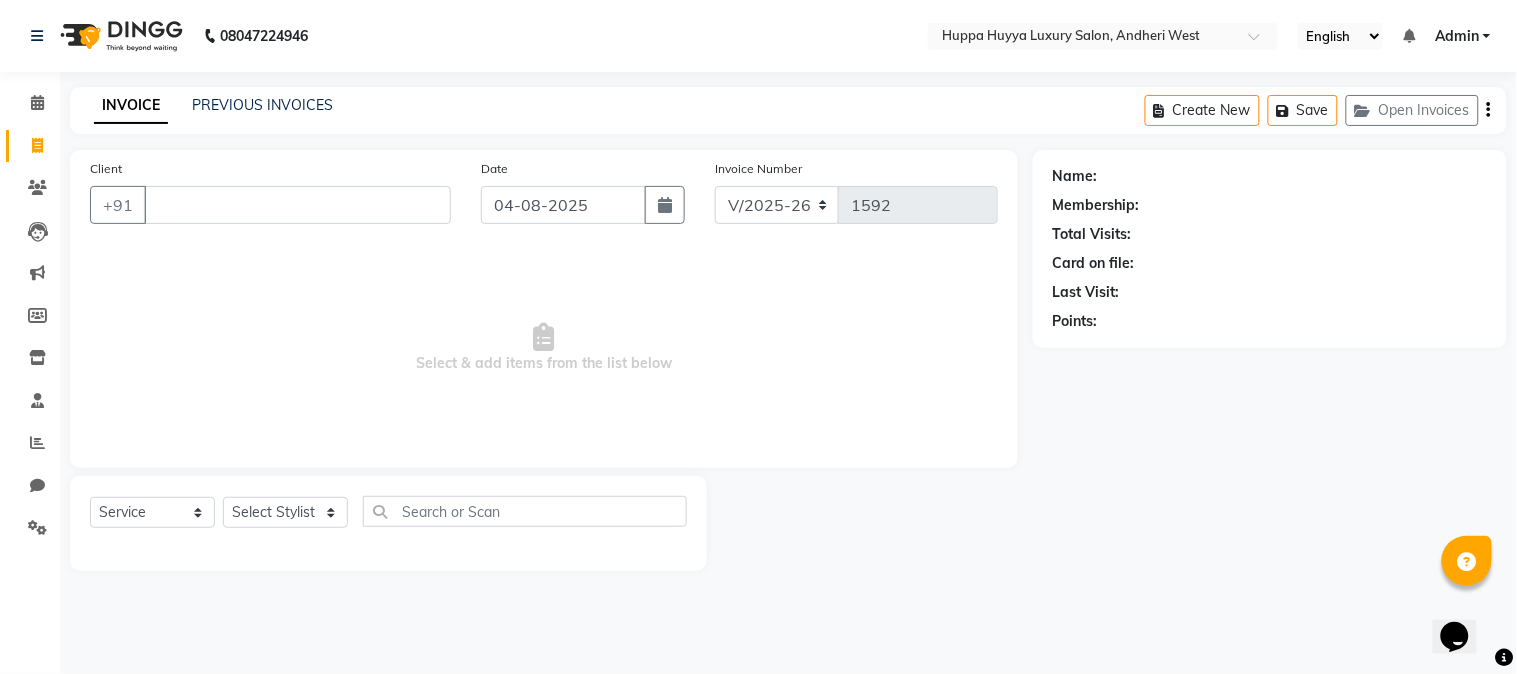 click on "Client" at bounding box center (297, 205) 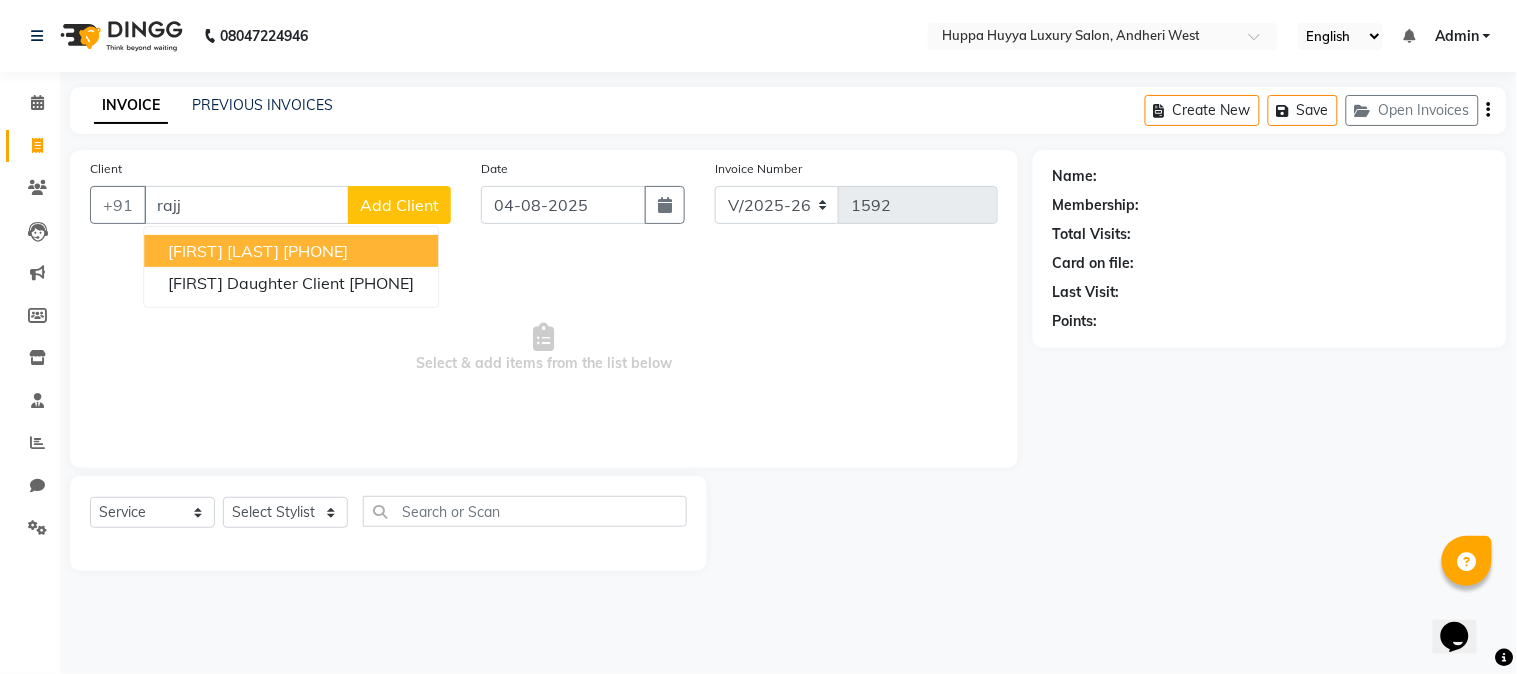 click on "[FIRST] [LAST] [PHONE] [FIRST] [LAST] [PHONE]" at bounding box center [291, 267] 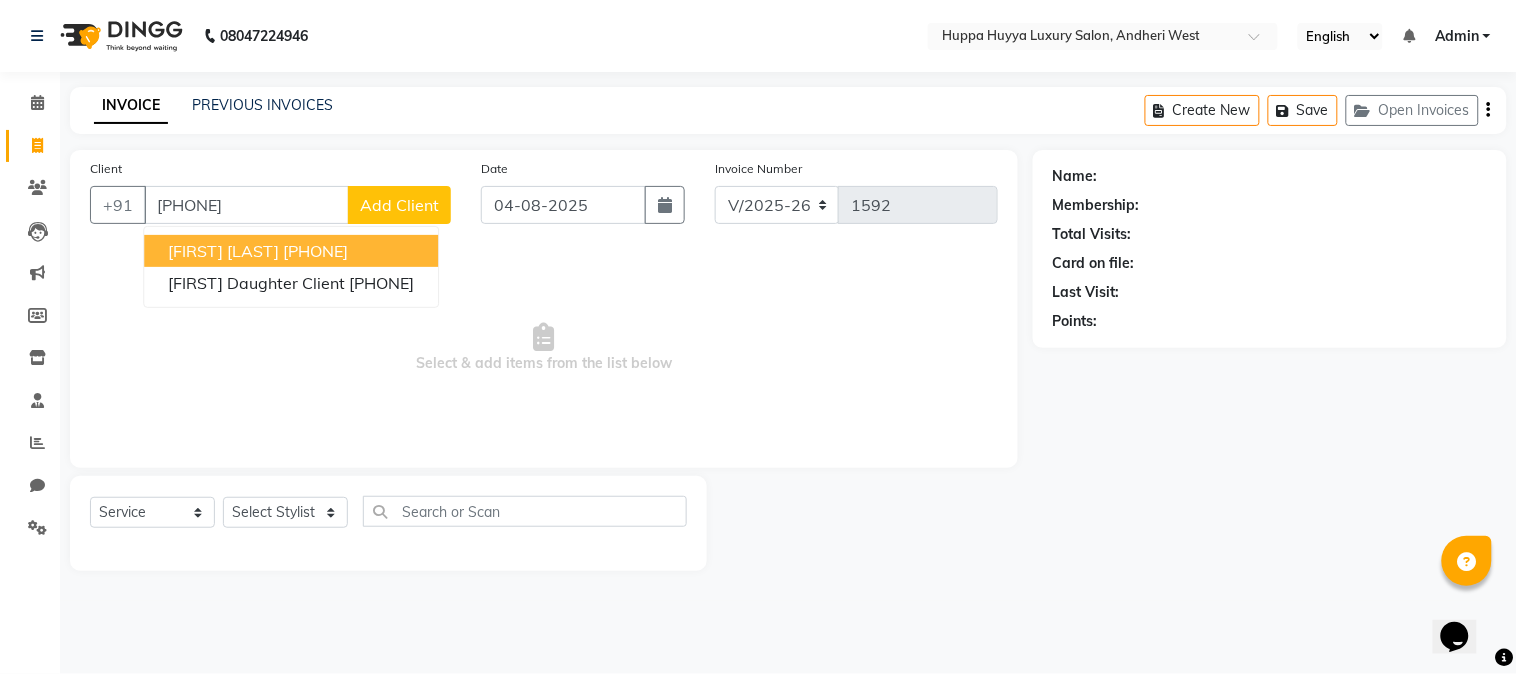 type on "[PHONE]" 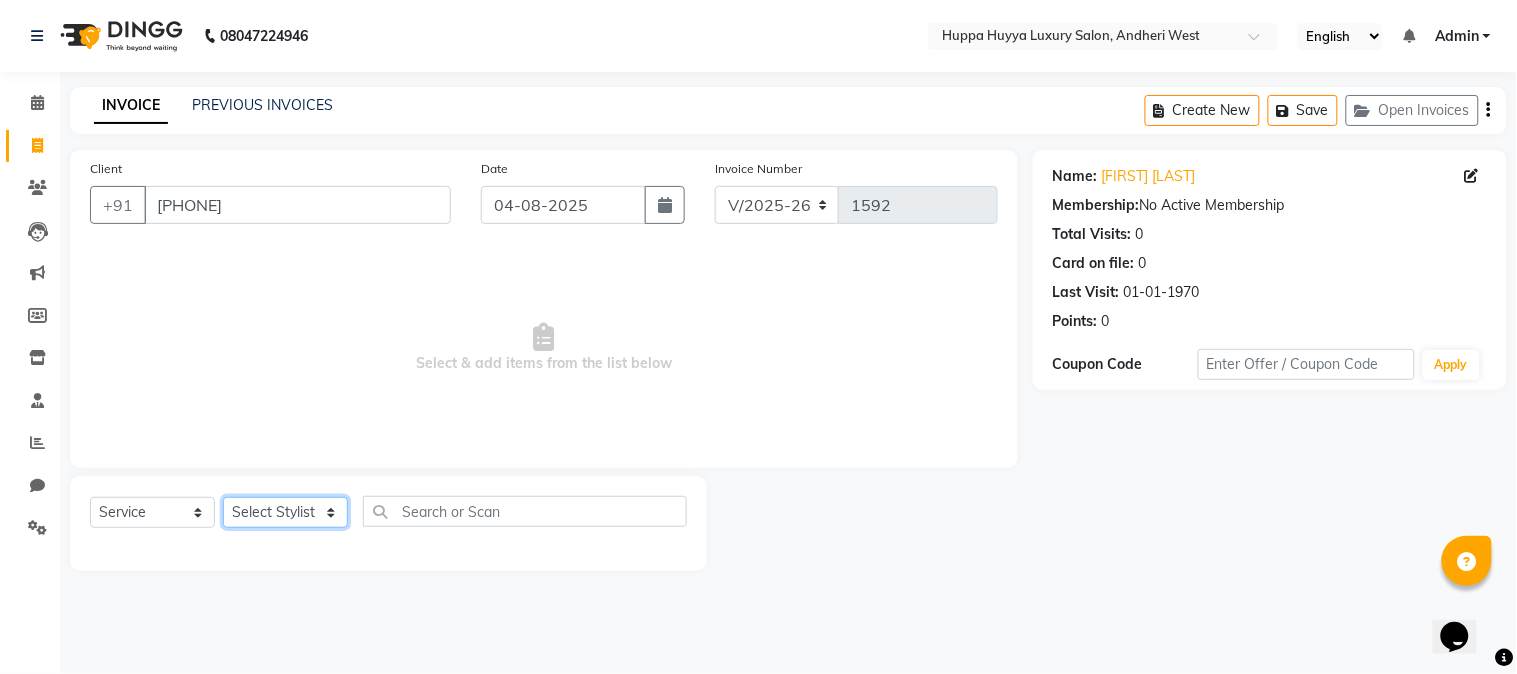 click on "Select Stylist Afsana Shaikh Jagan Nazmin Shah Salim Mansoori Salon Shaan Salmani" 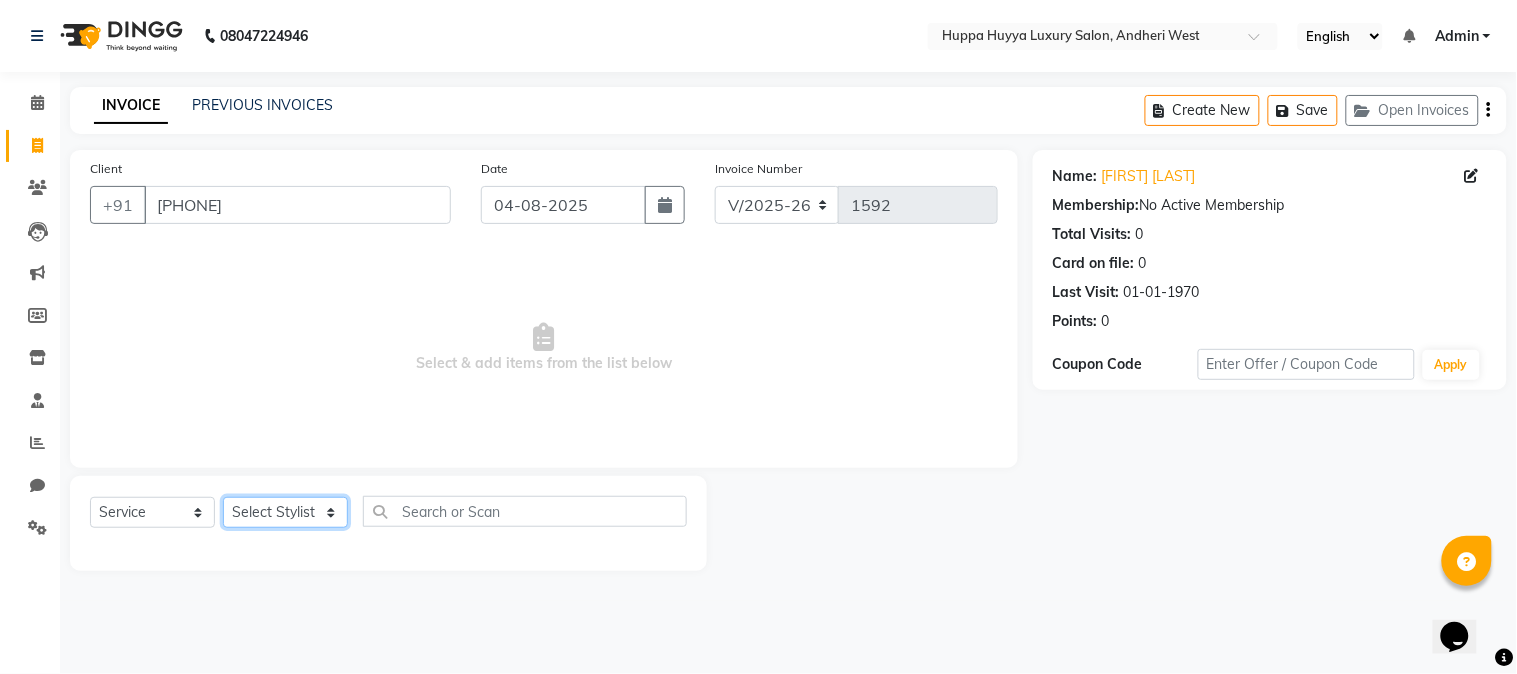select on "69292" 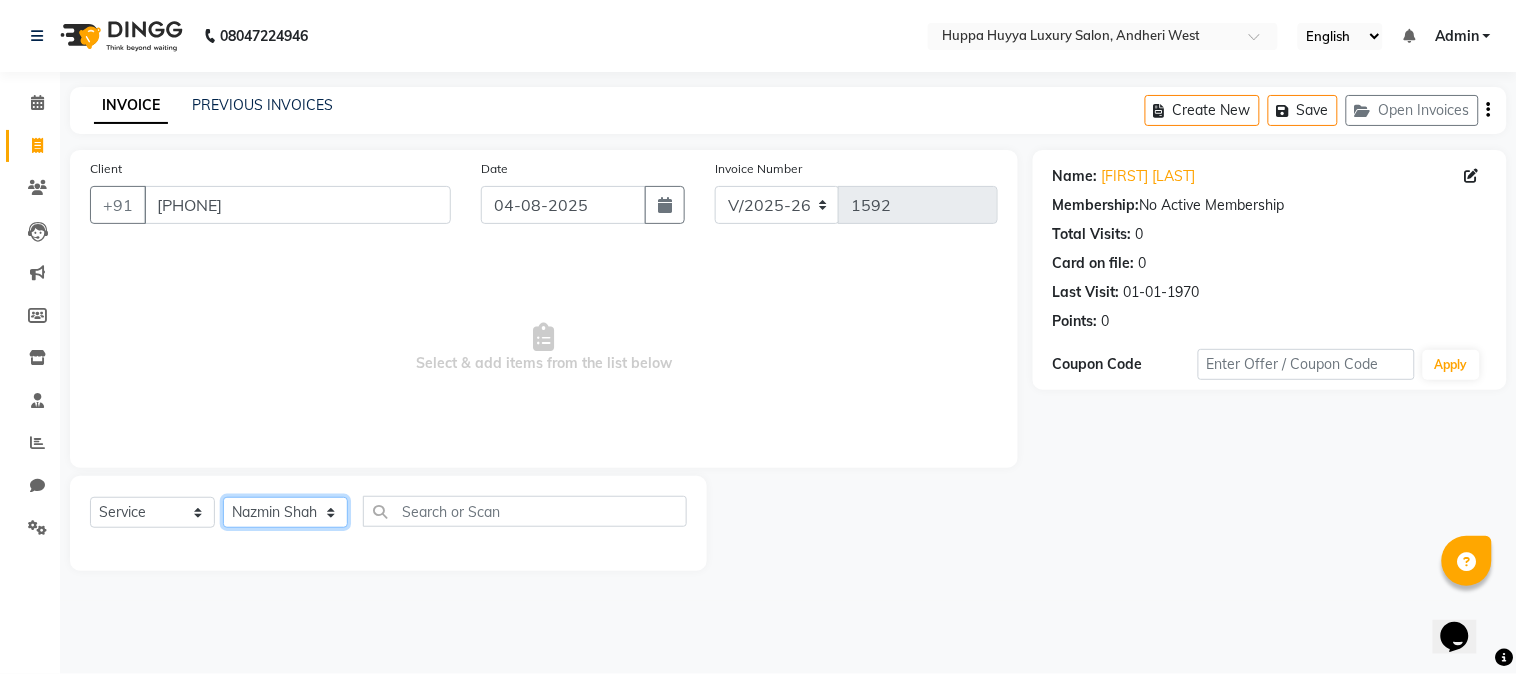 click on "Select Stylist Afsana Shaikh Jagan Nazmin Shah Salim Mansoori Salon Shaan Salmani" 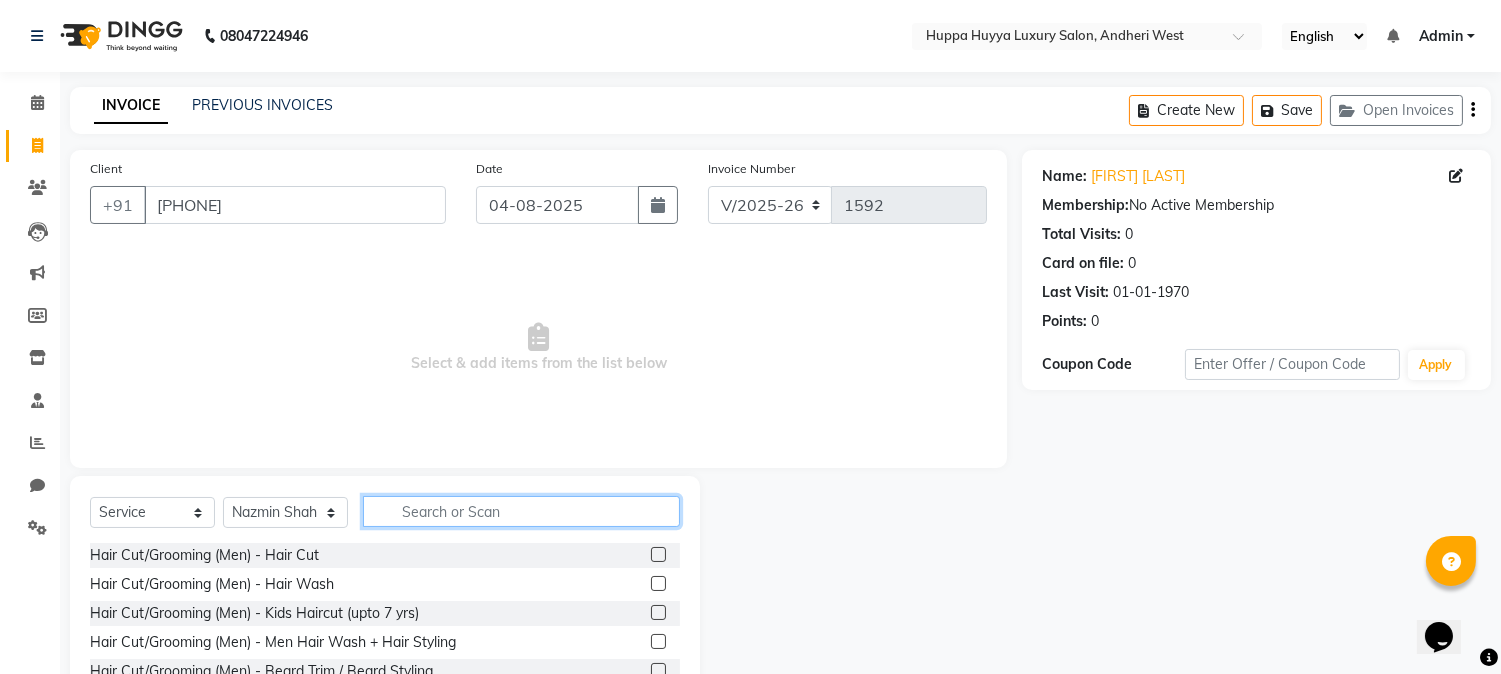 click 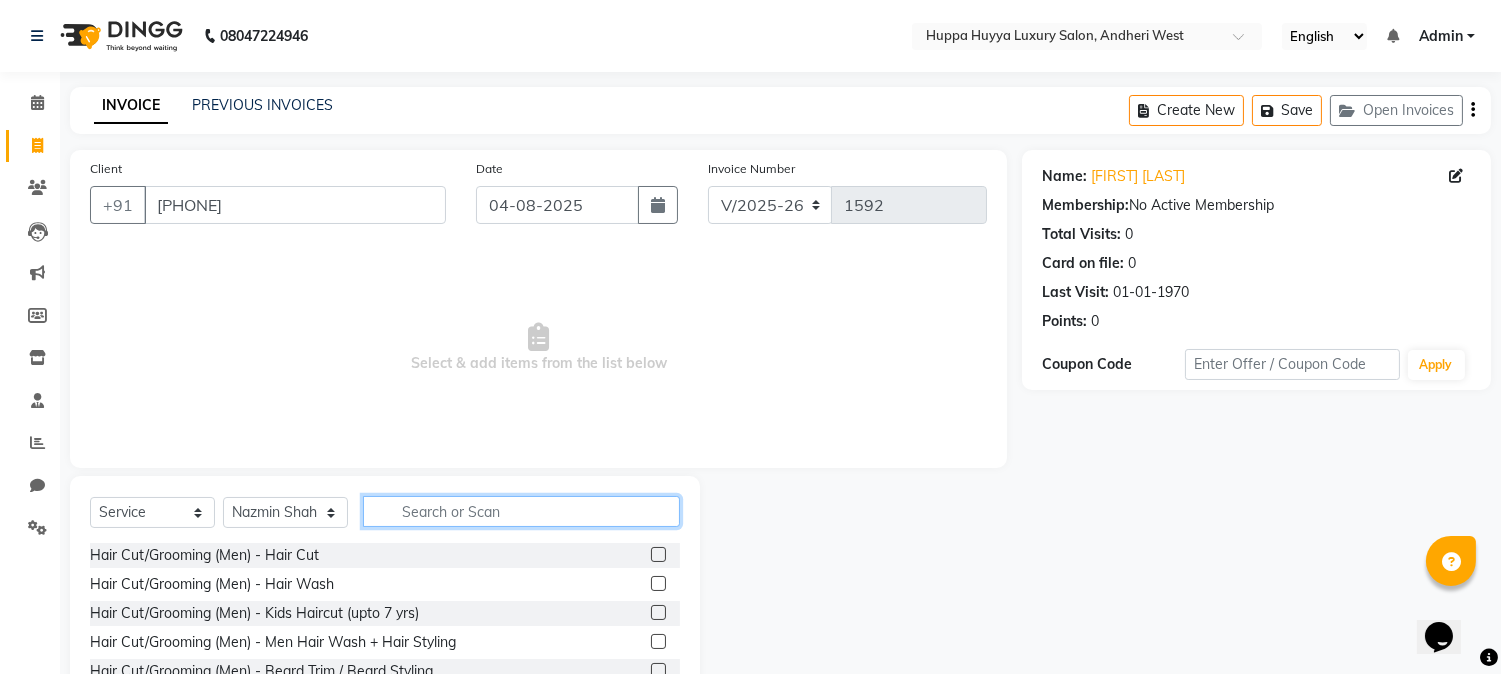 click 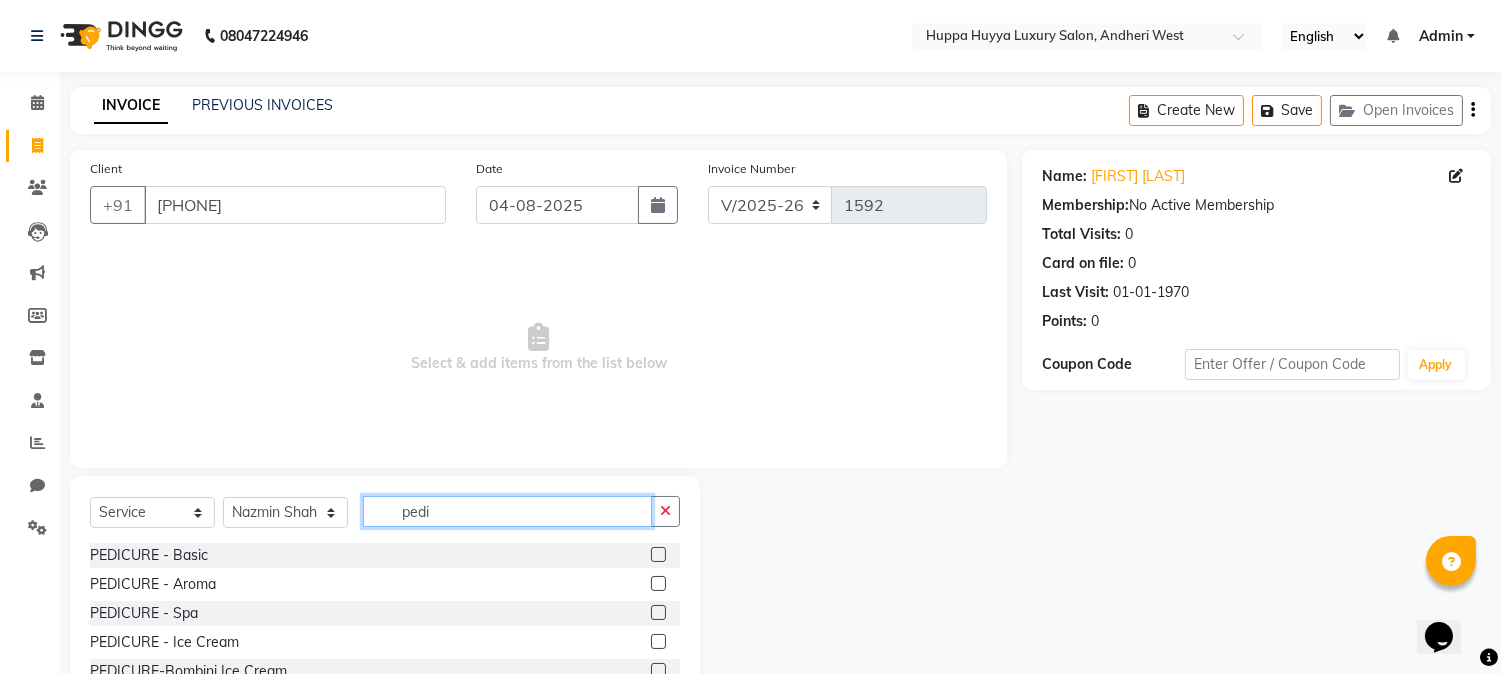 type on "pedi" 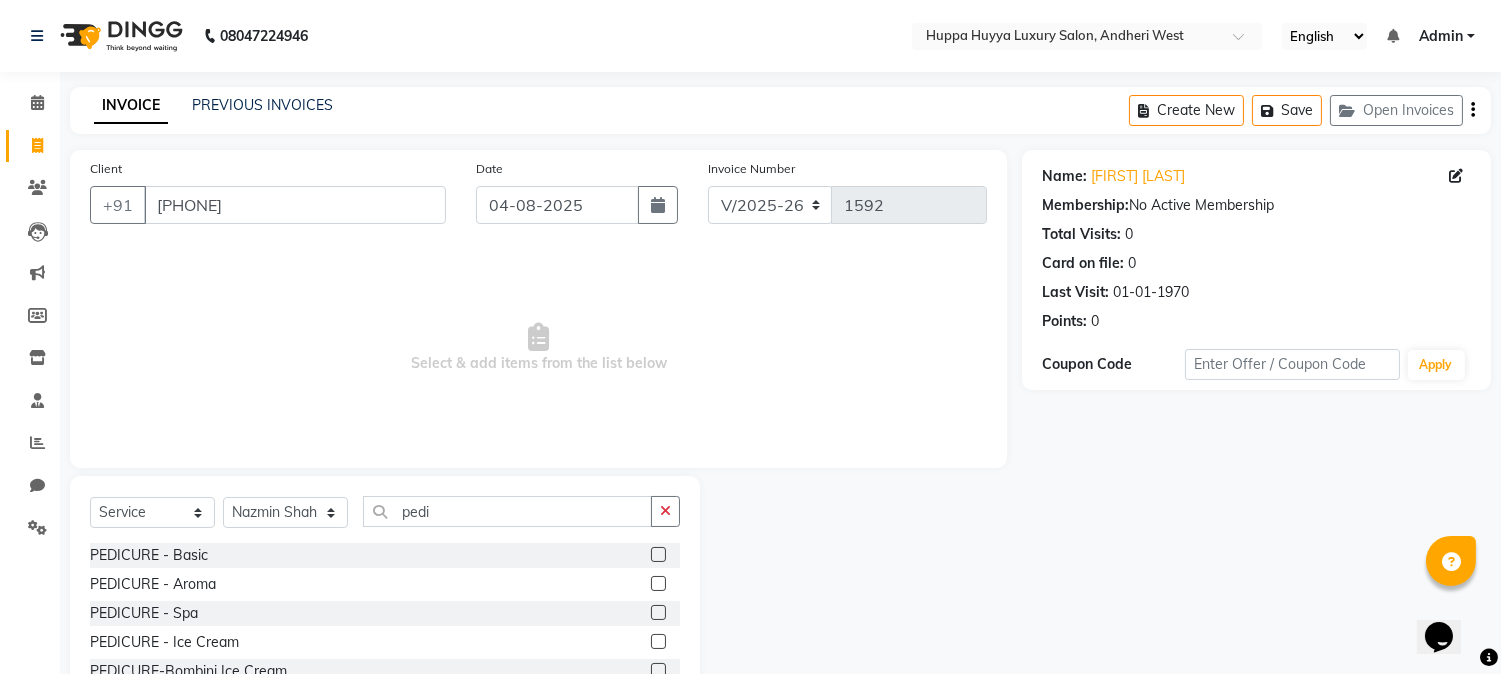 click 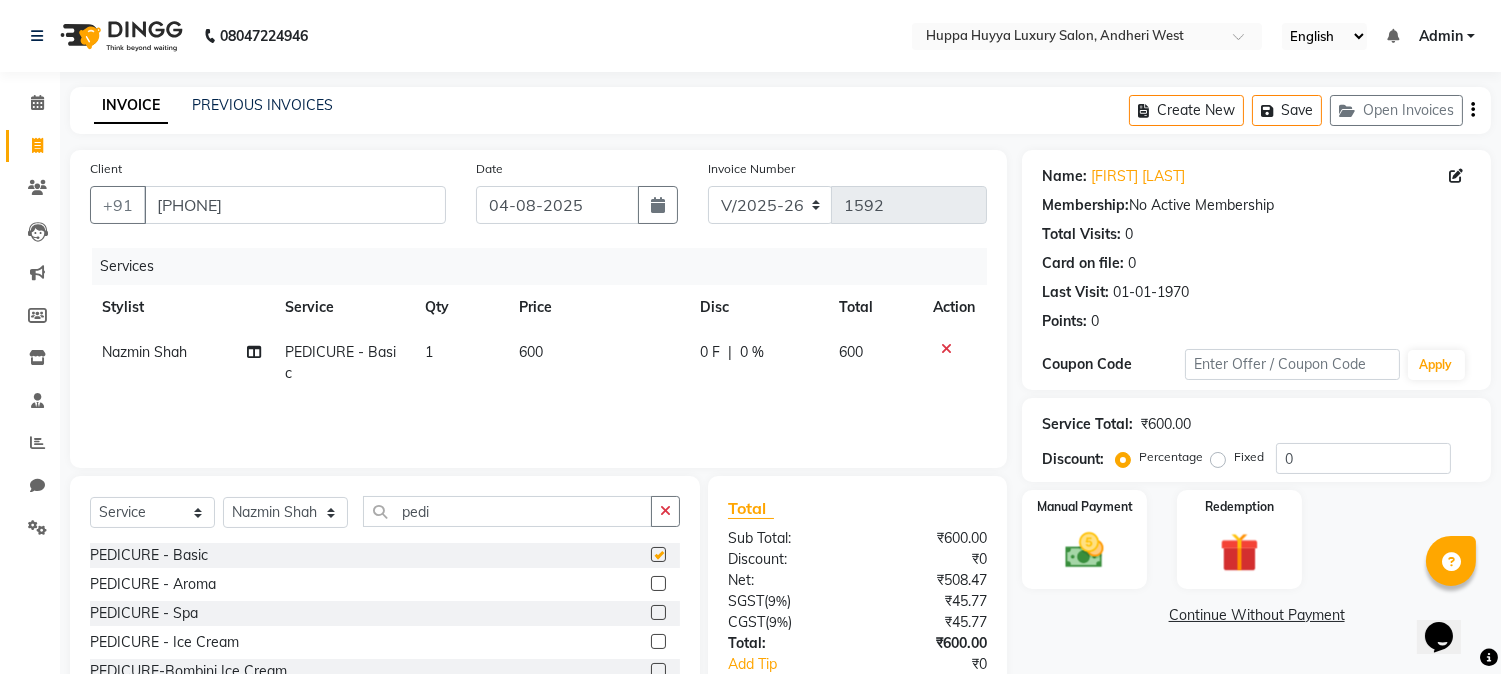 checkbox on "false" 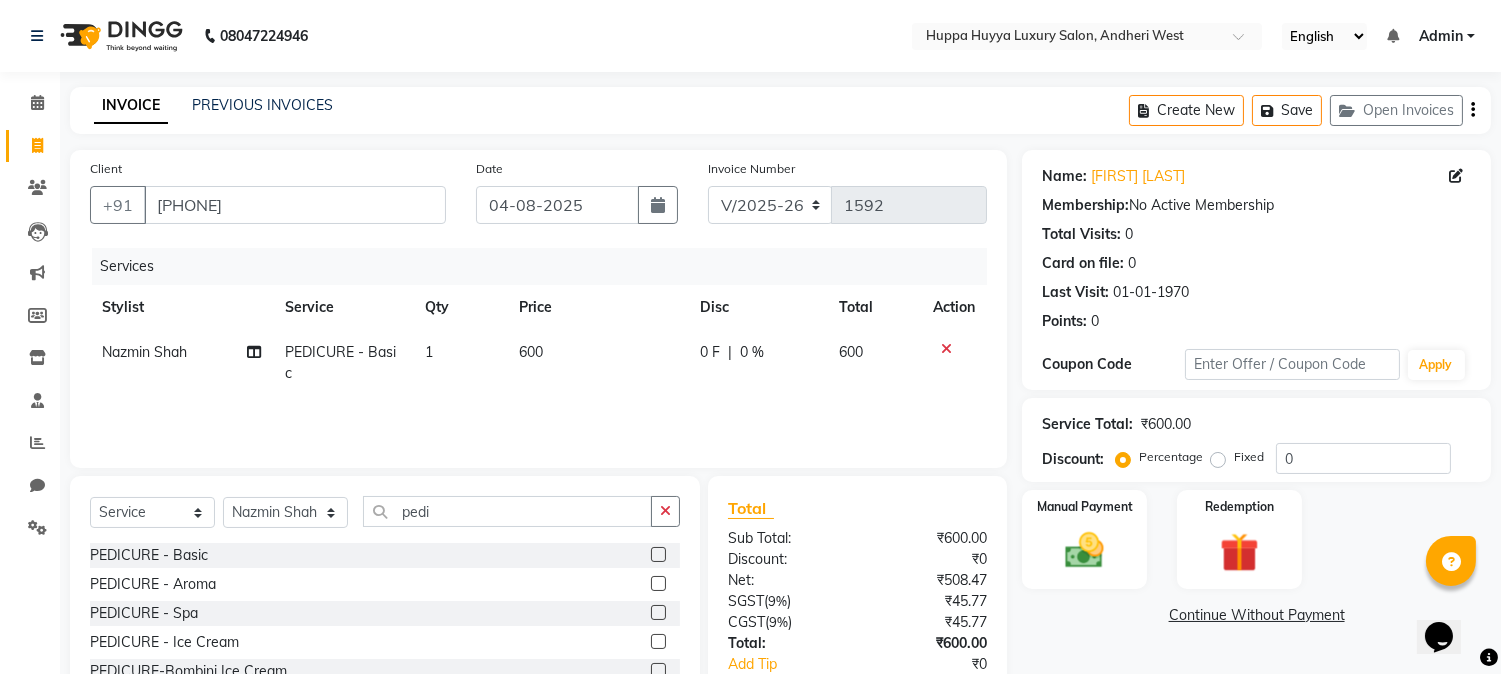 click on "600" 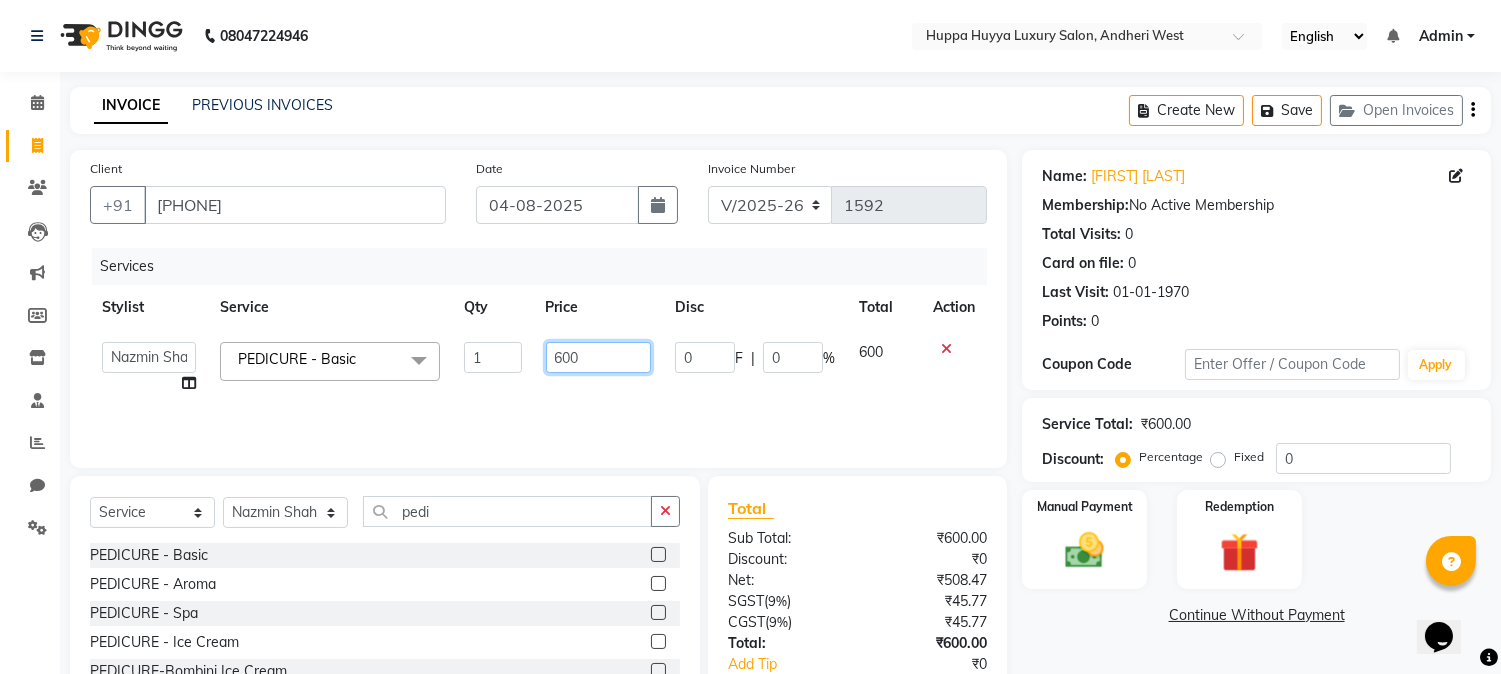 click on "600" 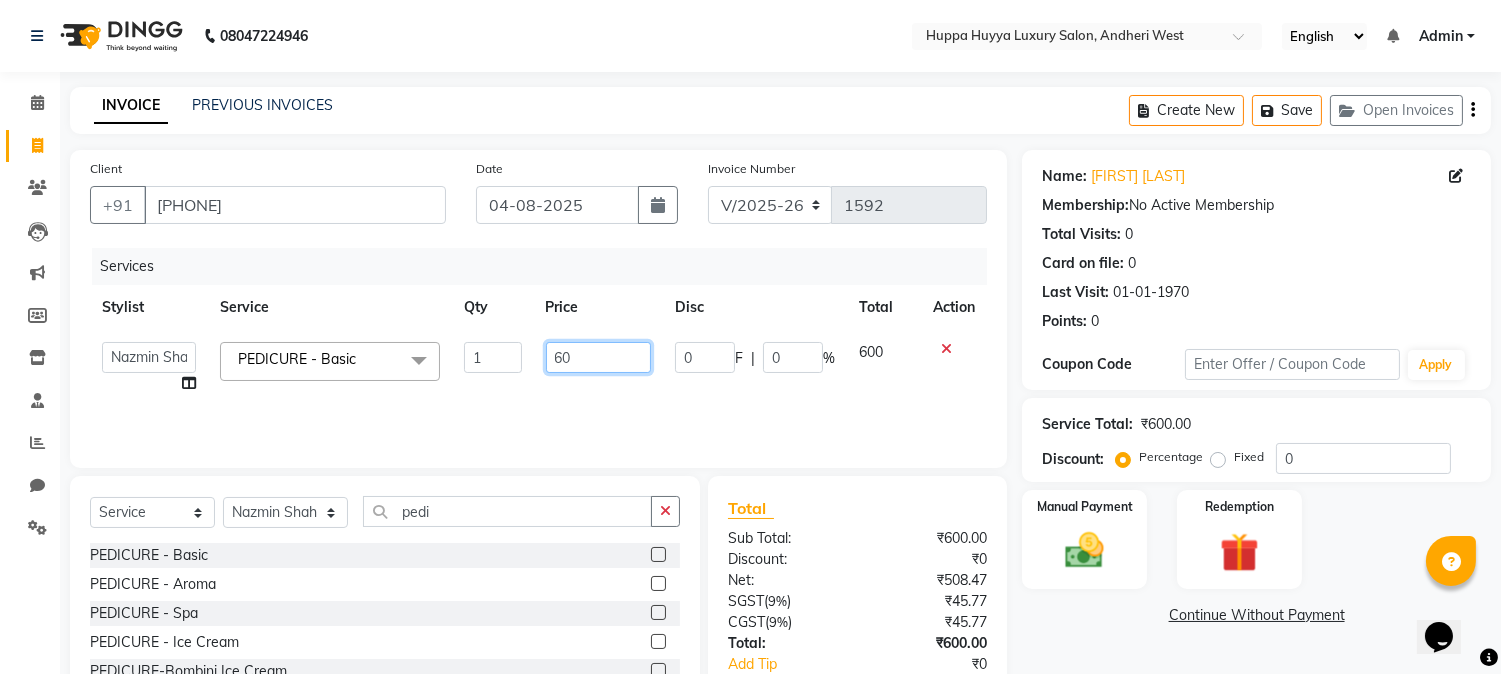 type on "6" 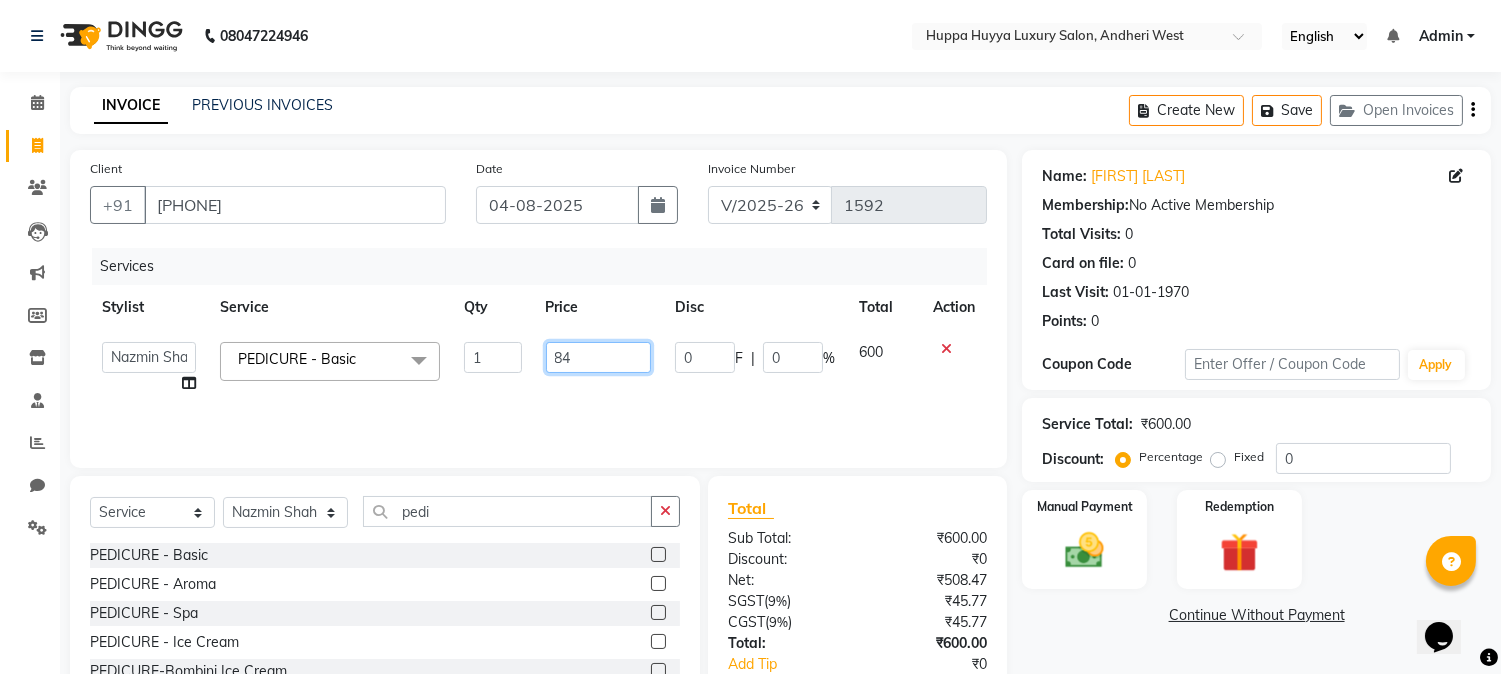 type on "848" 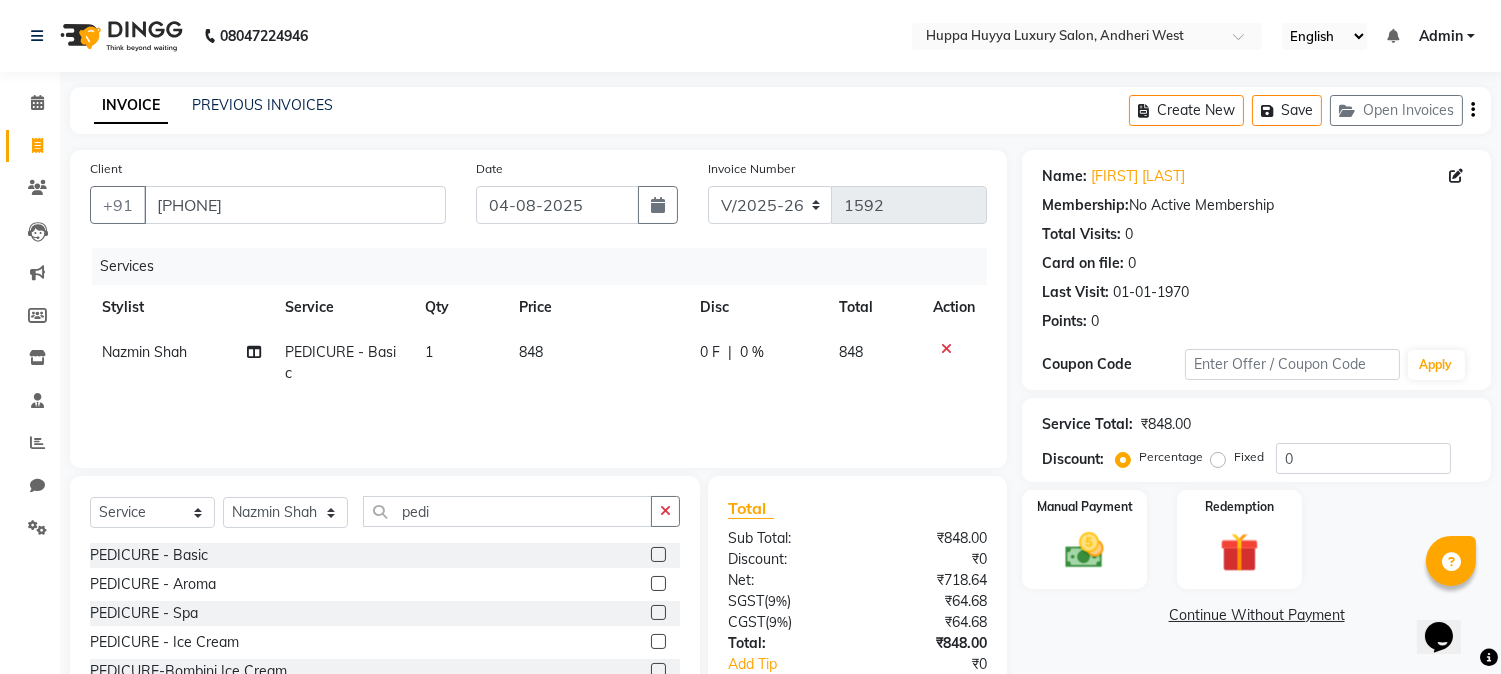 click on "Services" 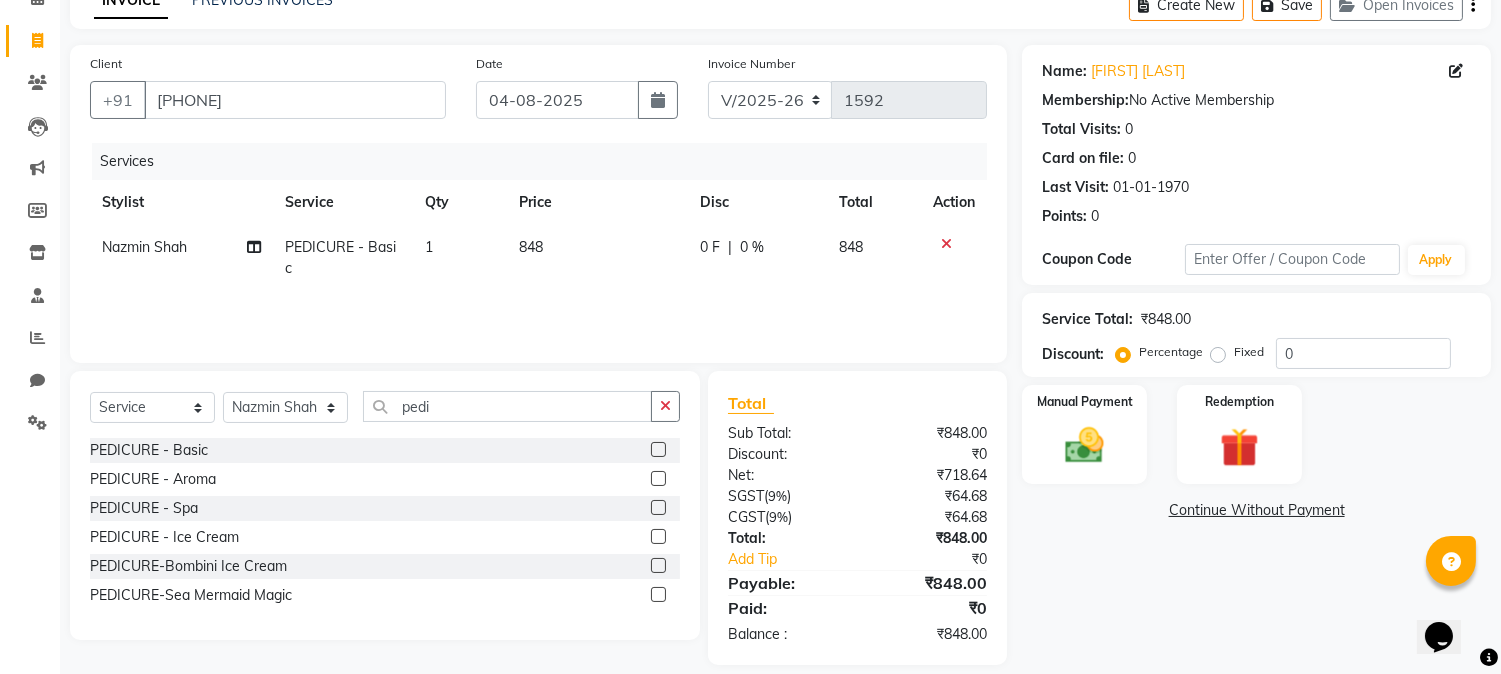 scroll, scrollTop: 125, scrollLeft: 0, axis: vertical 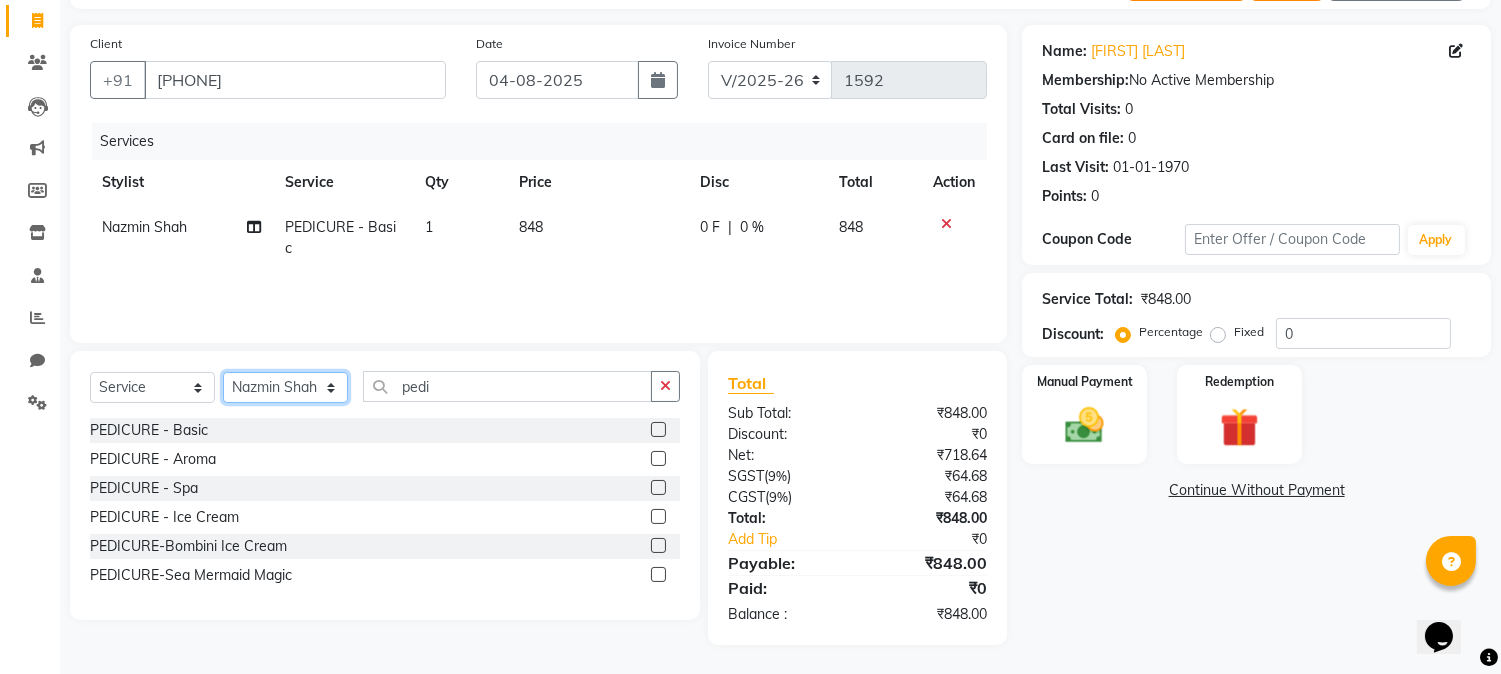click on "Select Stylist Afsana Shaikh Jagan Nazmin Shah Salim Mansoori Salon Shaan Salmani" 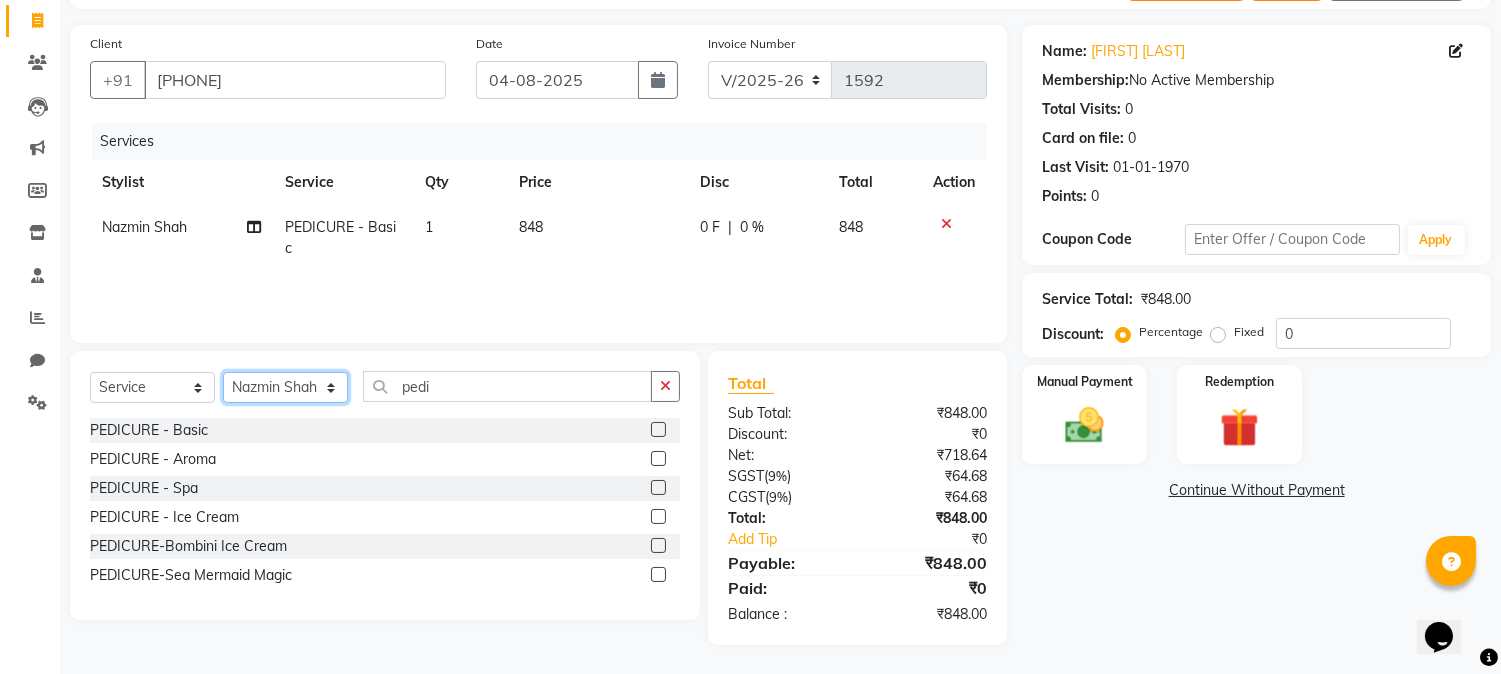 select on "69297" 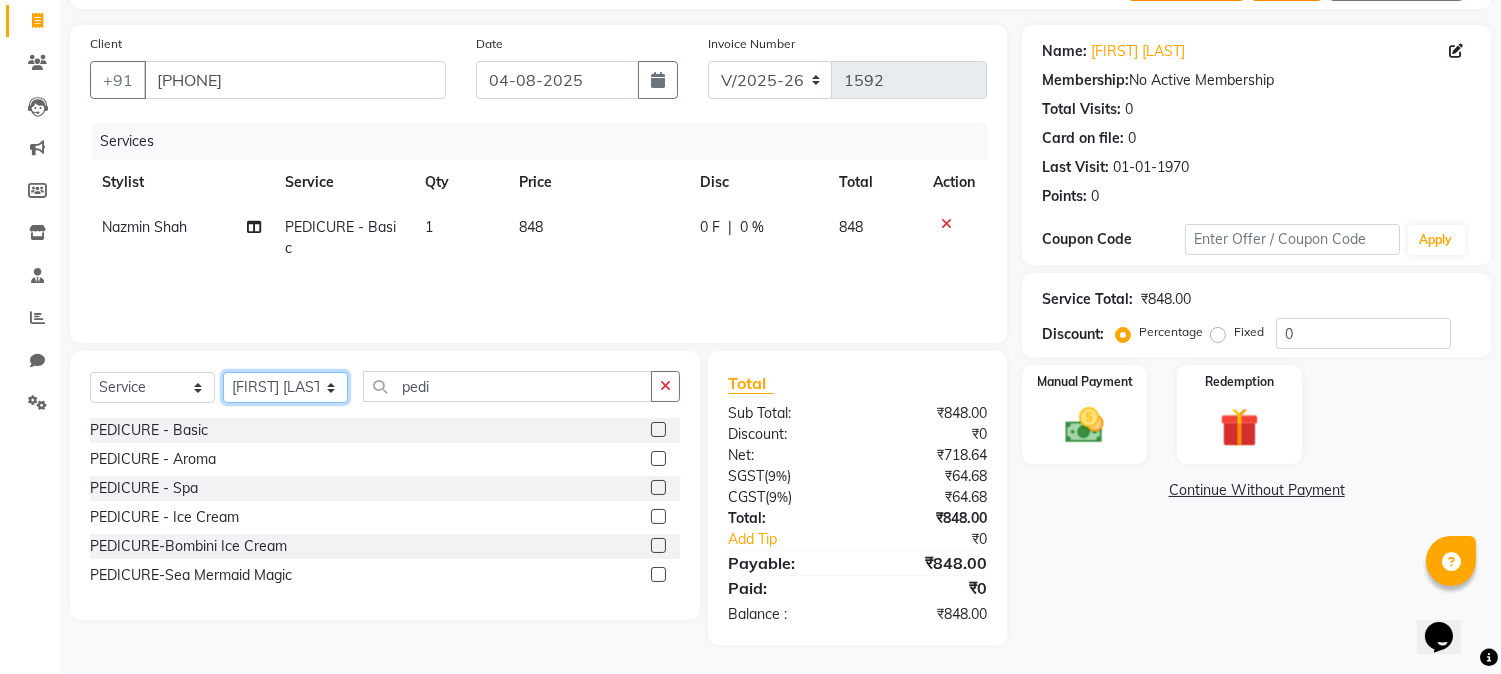 click on "Select Stylist Afsana Shaikh Jagan Nazmin Shah Salim Mansoori Salon Shaan Salmani" 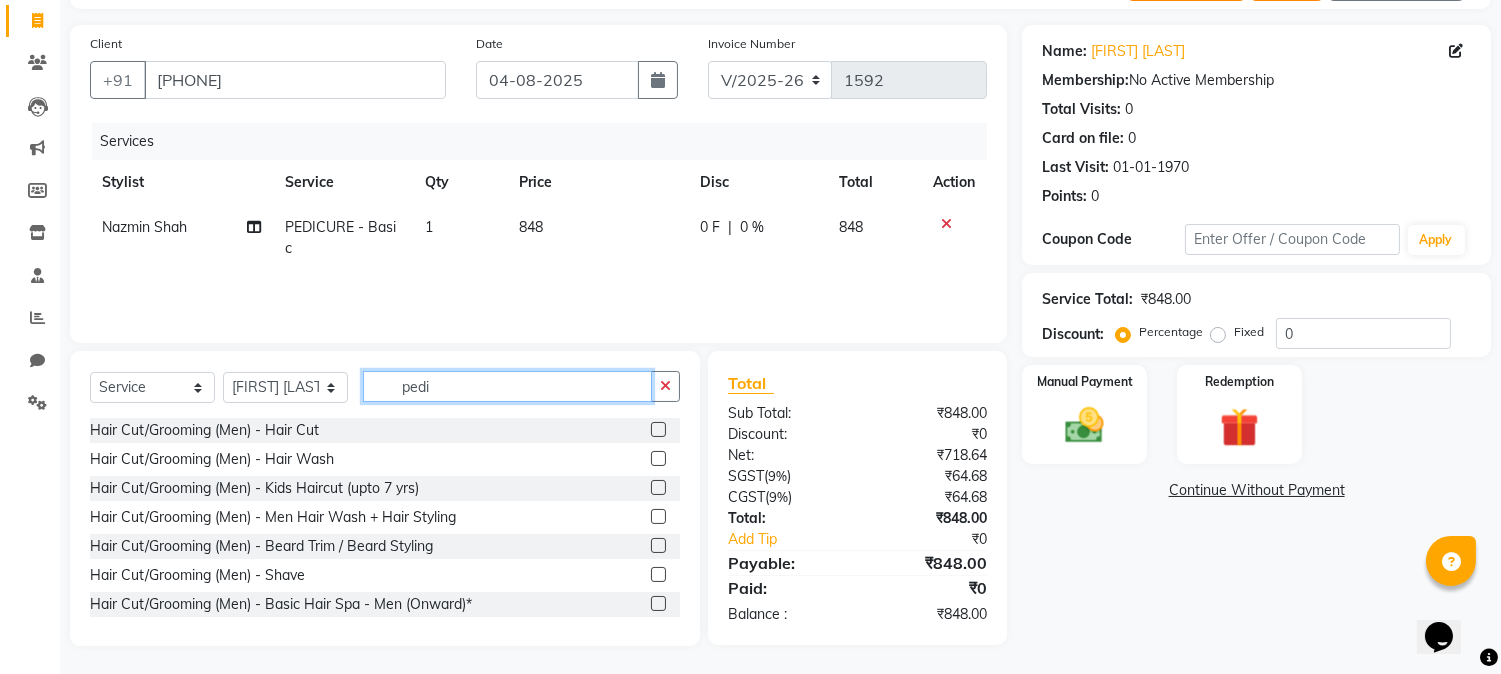 click on "pedi" 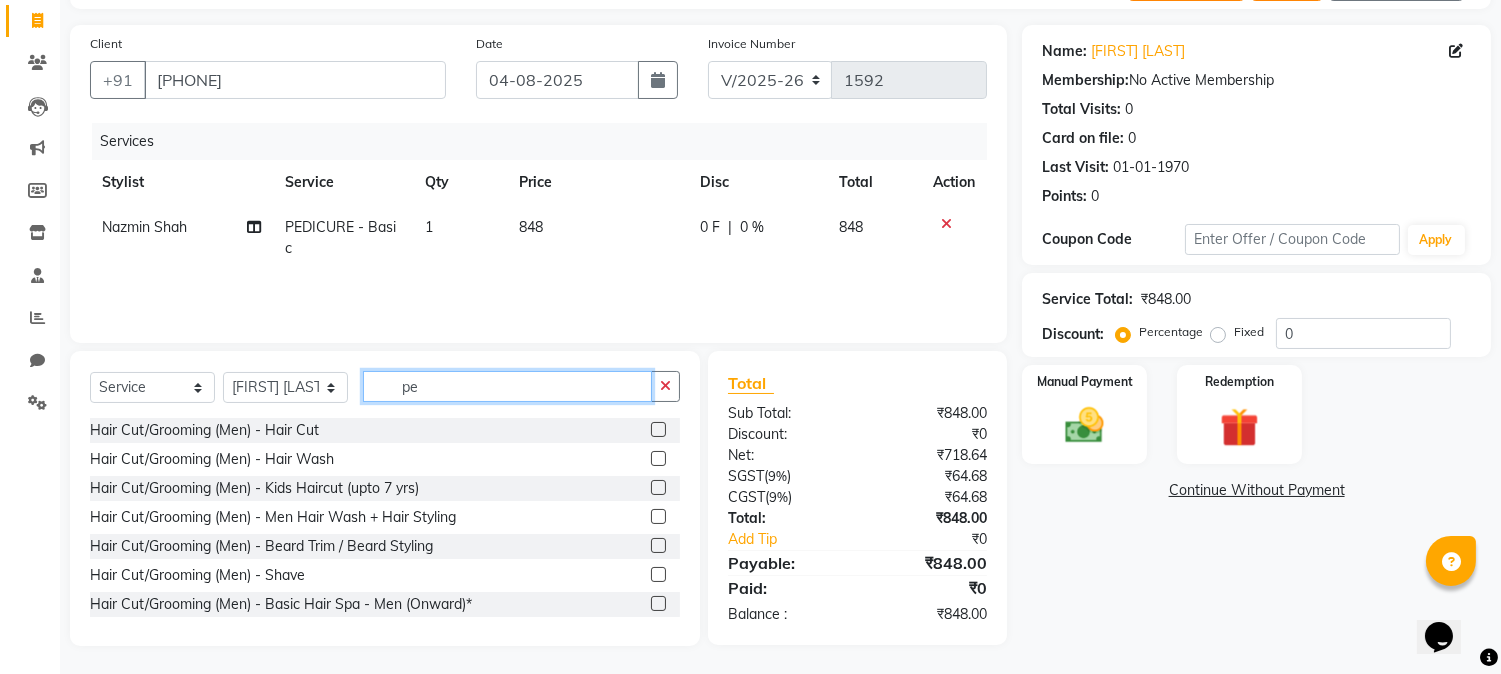 type on "p" 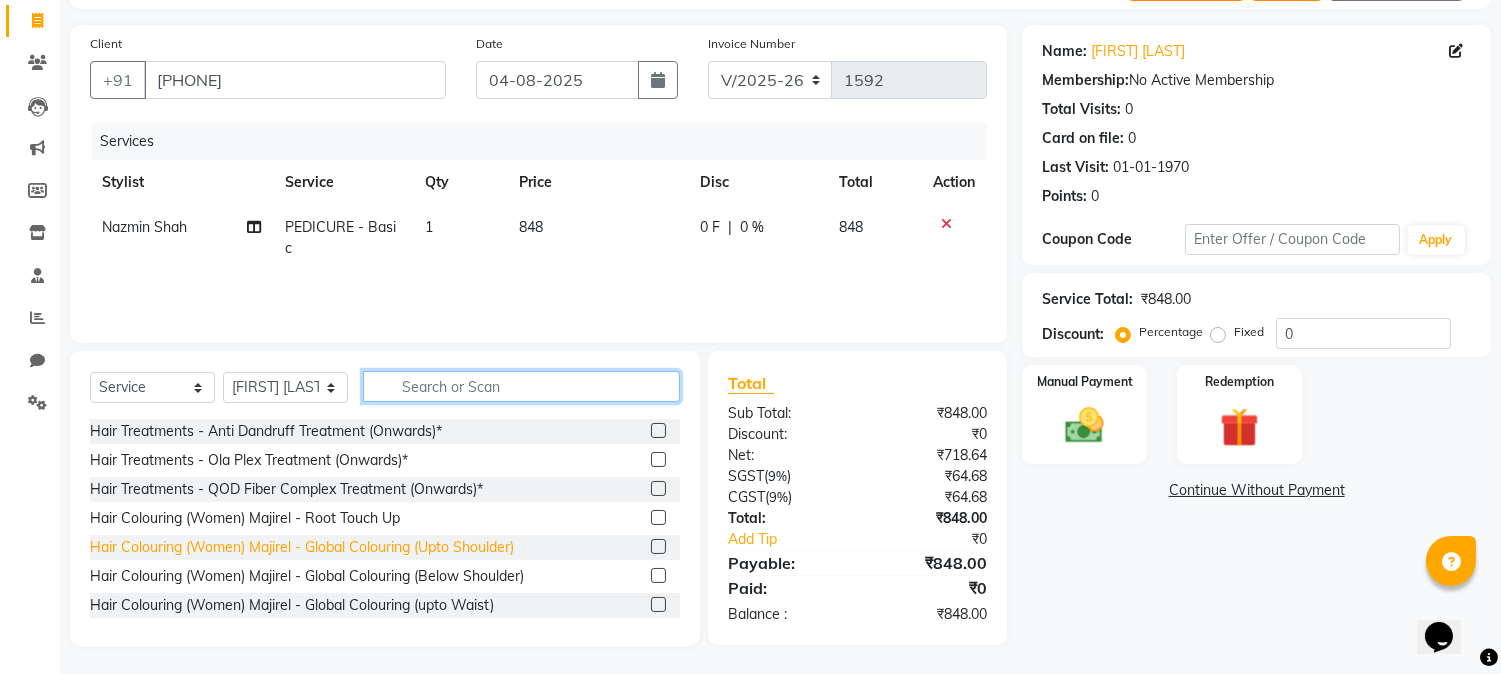 scroll, scrollTop: 888, scrollLeft: 0, axis: vertical 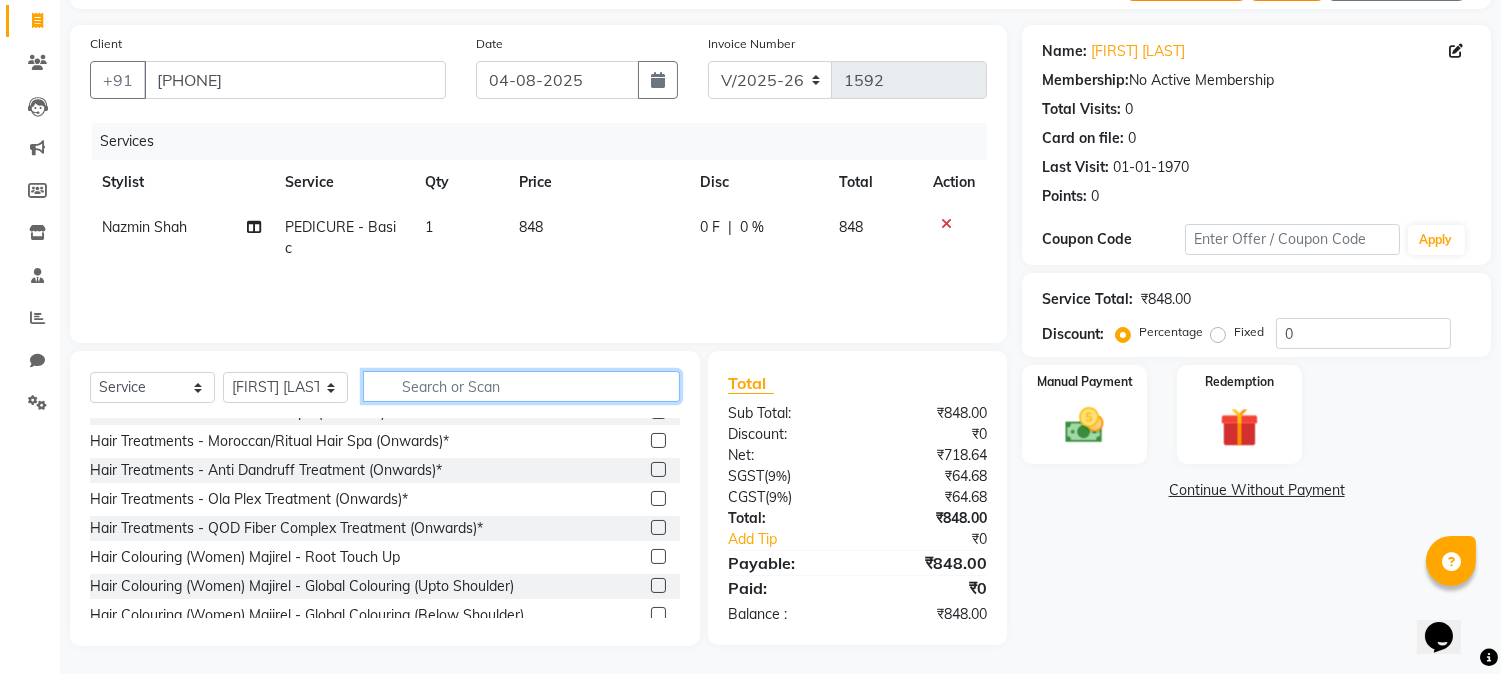 type 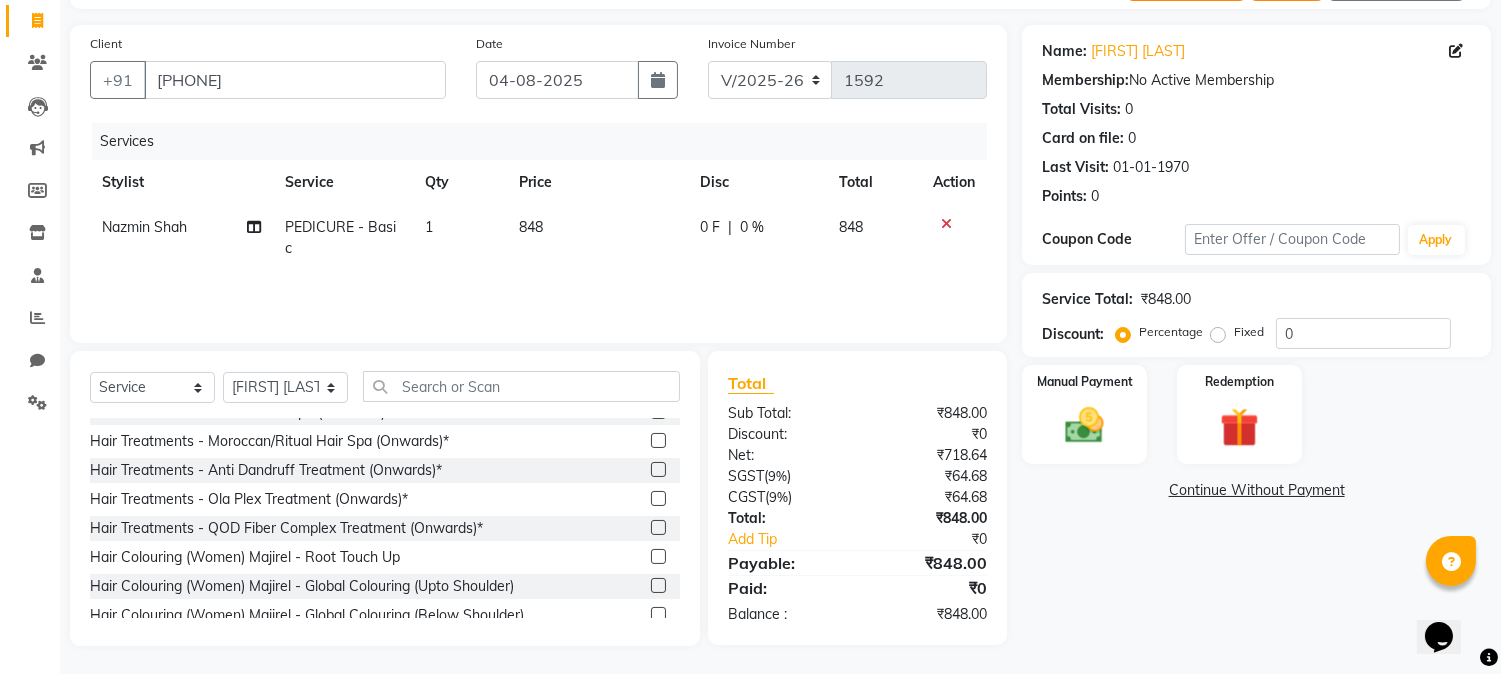 click 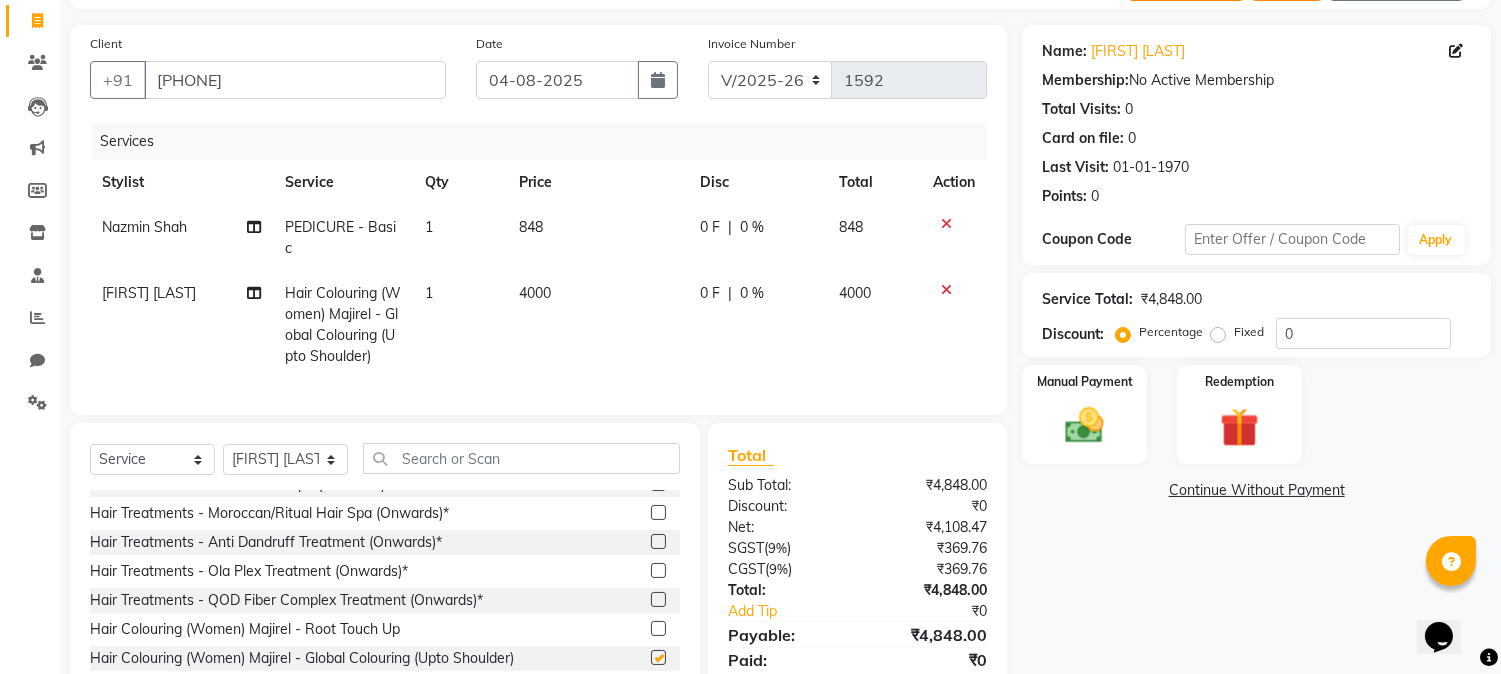 checkbox on "false" 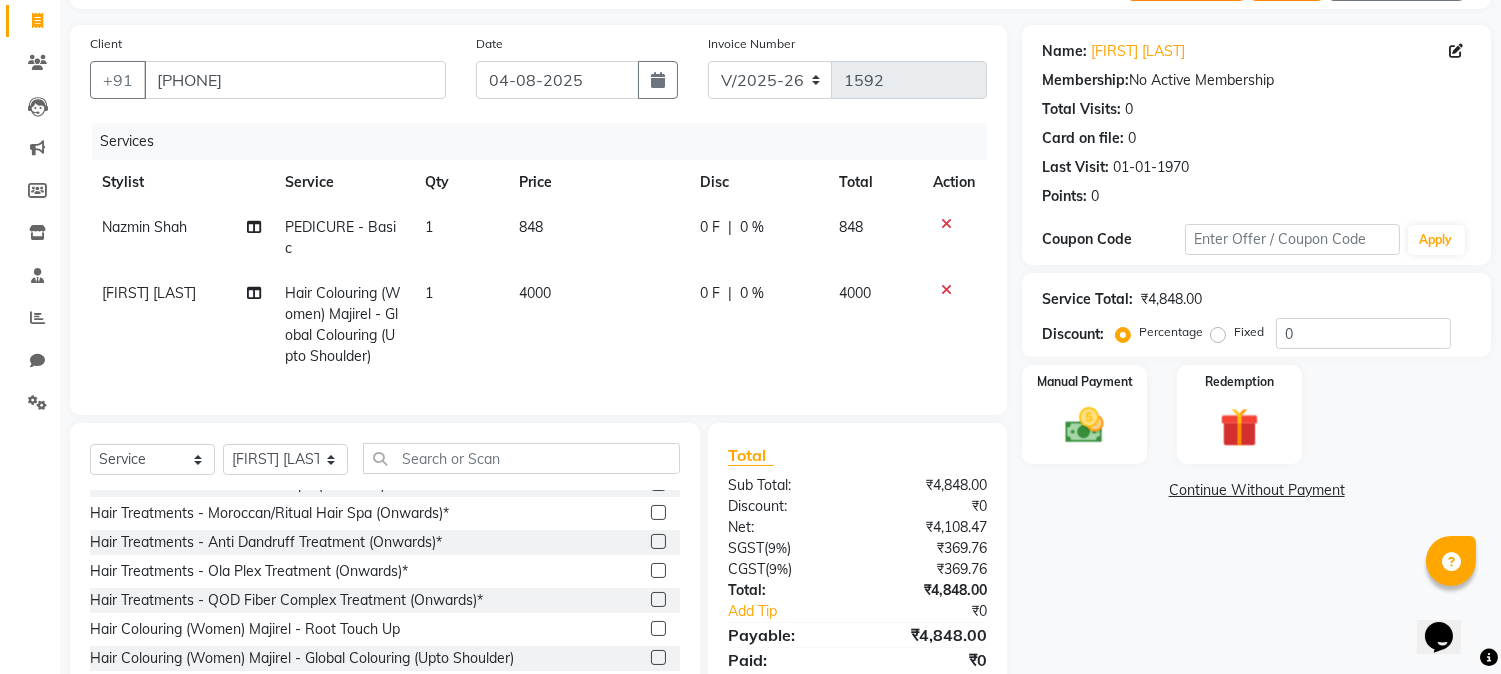 click on "4000" 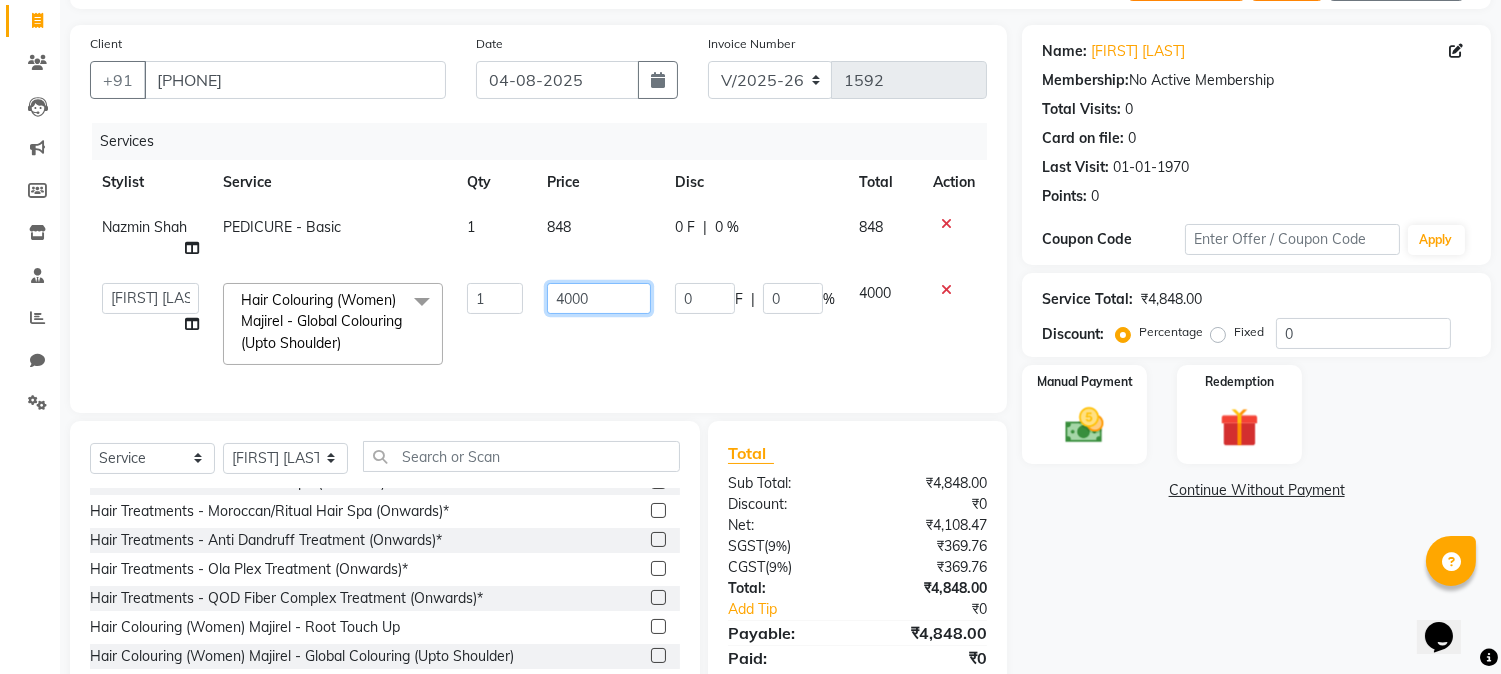 click on "4000" 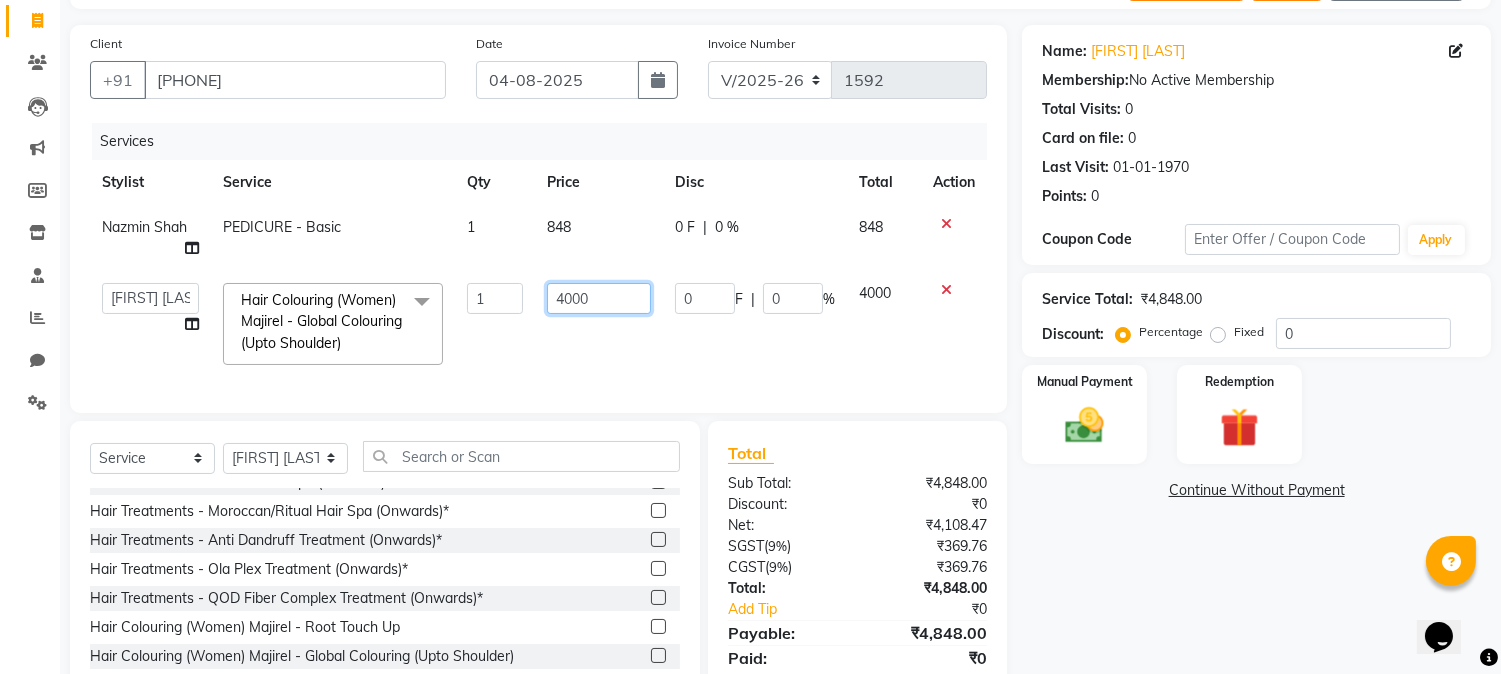 drag, startPoint x: 606, startPoint y: 296, endPoint x: 507, endPoint y: 285, distance: 99.60924 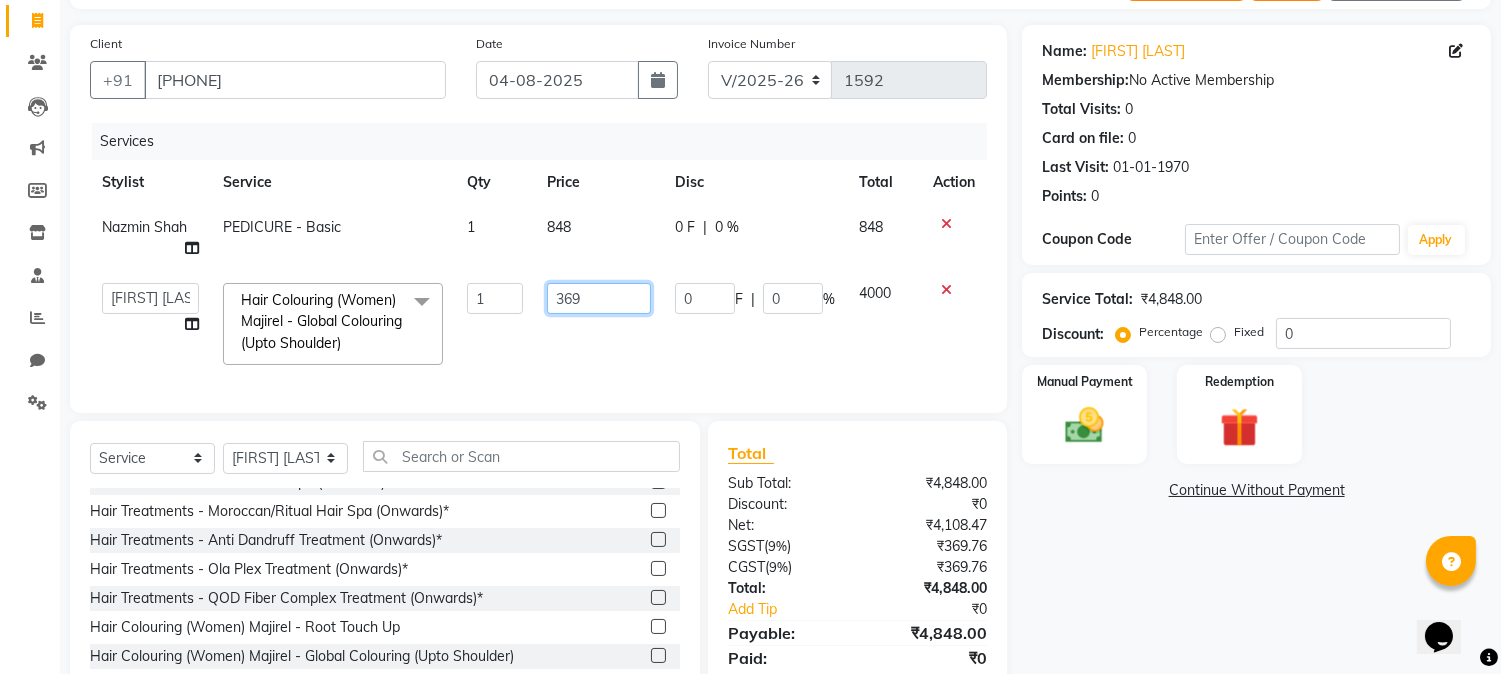 type on "3698" 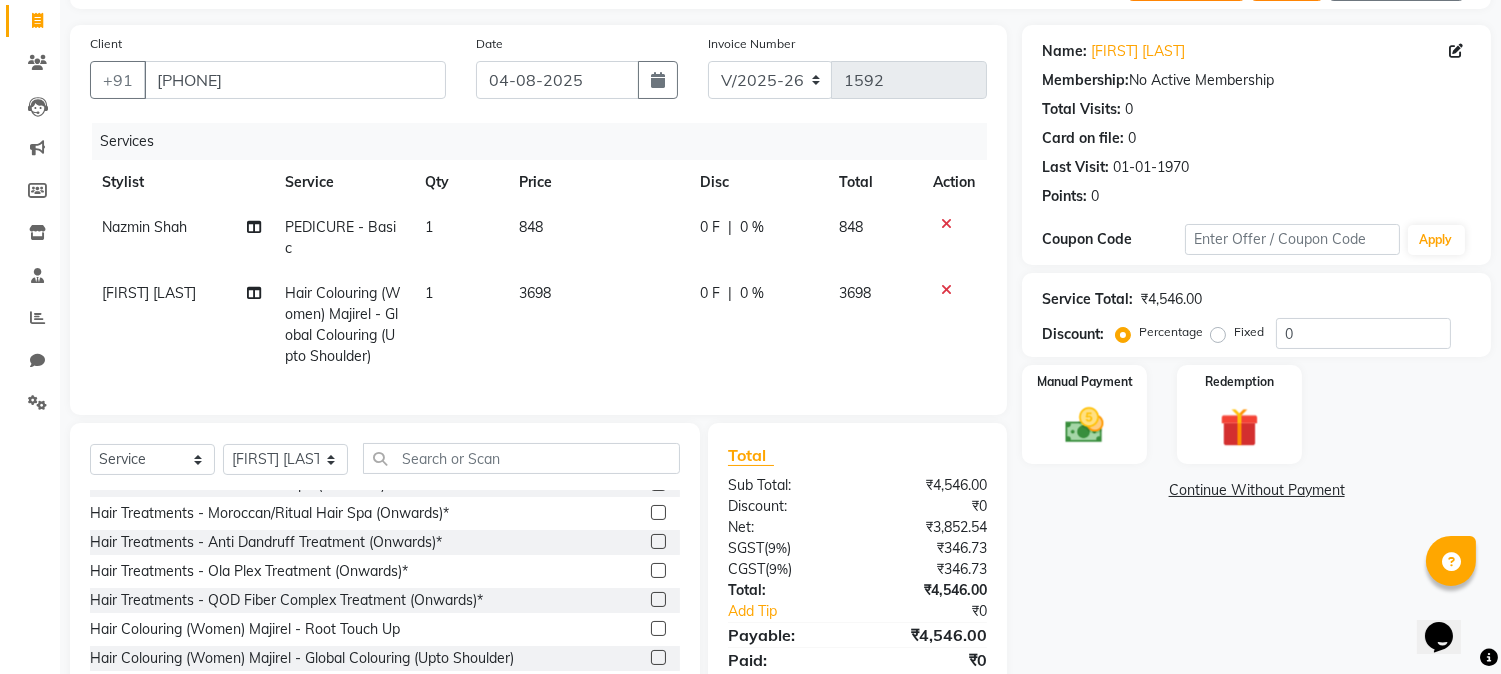 drag, startPoint x: 543, startPoint y: 305, endPoint x: 554, endPoint y: 322, distance: 20.248457 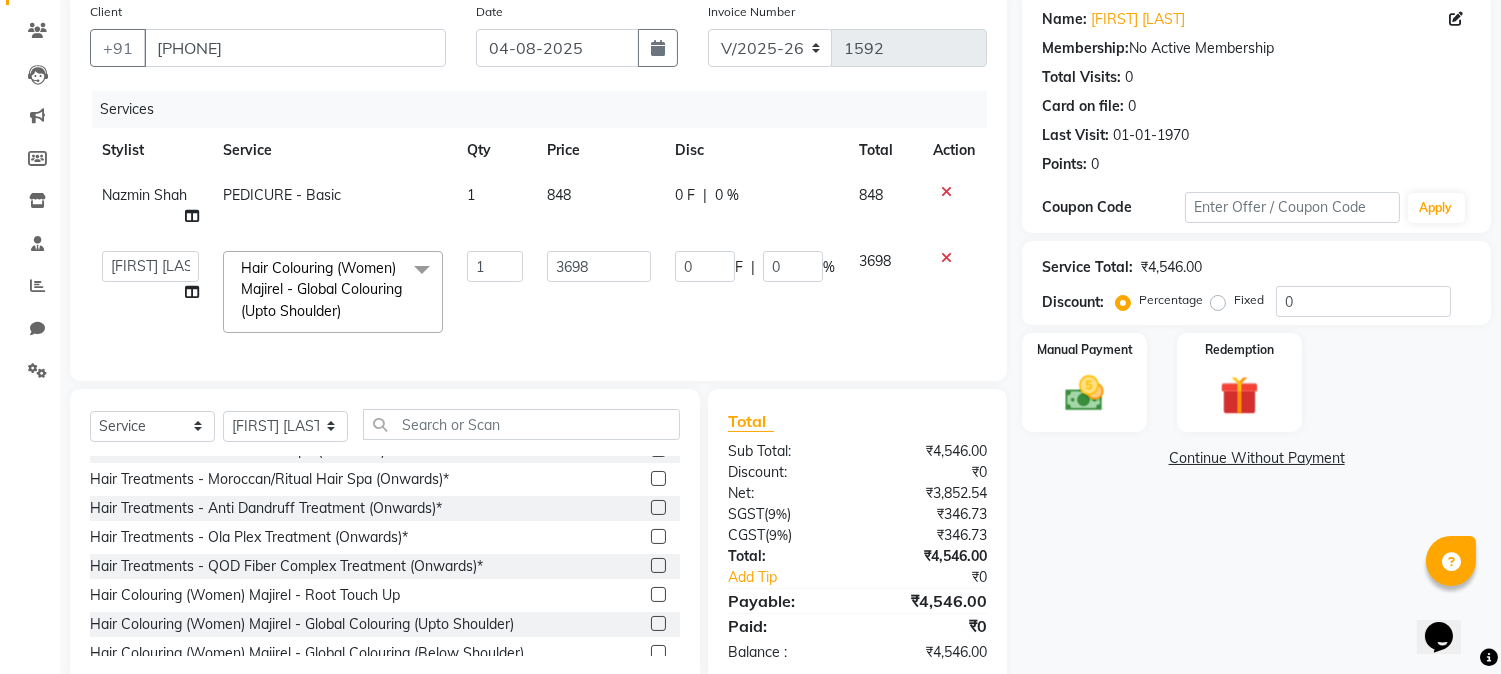 scroll, scrollTop: 213, scrollLeft: 0, axis: vertical 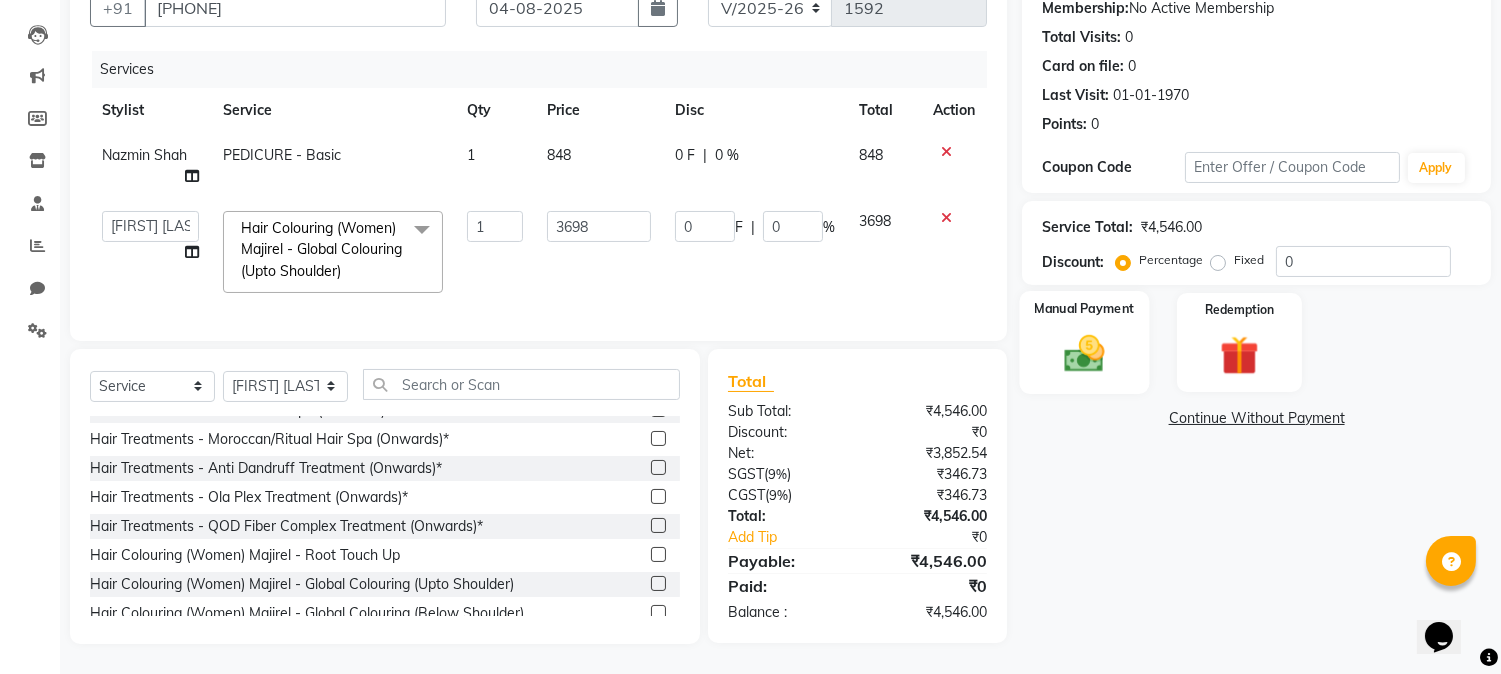 click 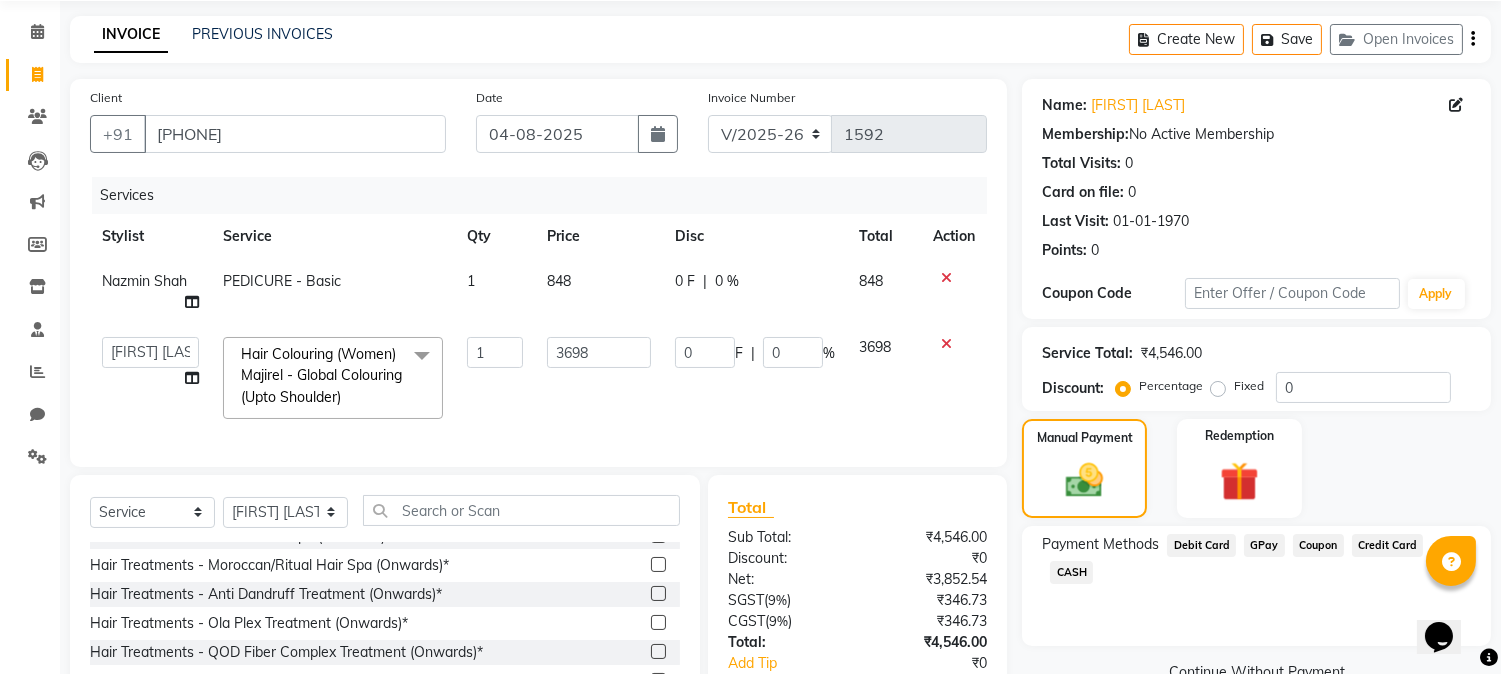scroll, scrollTop: 213, scrollLeft: 0, axis: vertical 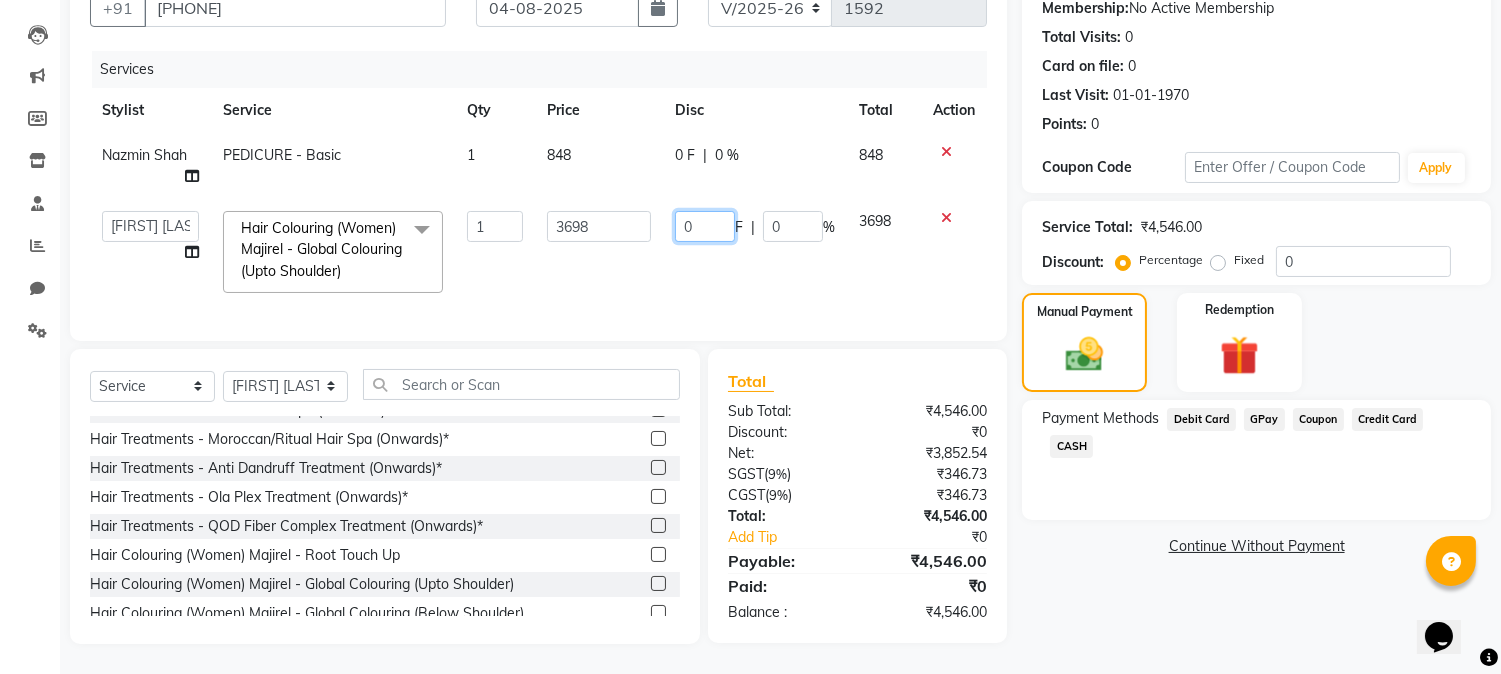 click on "0 F | 0 %" 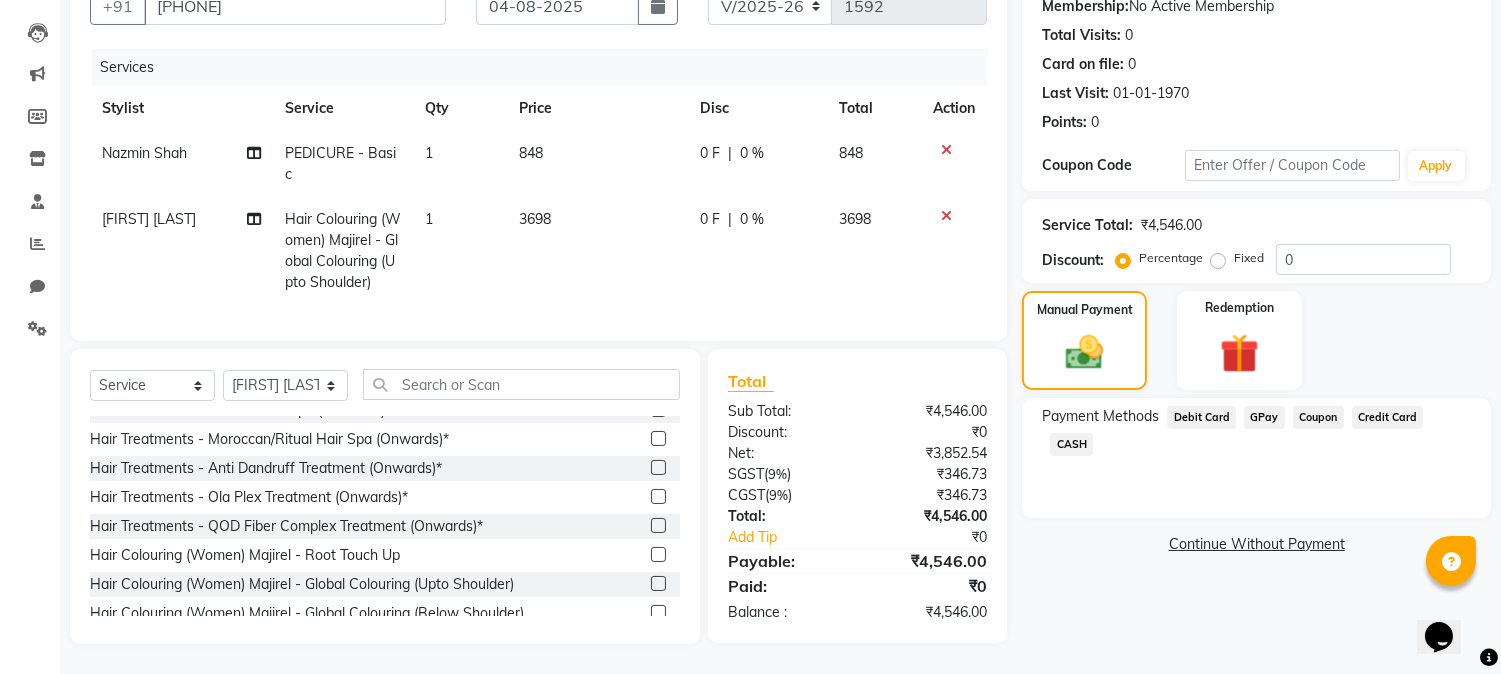 click on "0 F | 0 %" 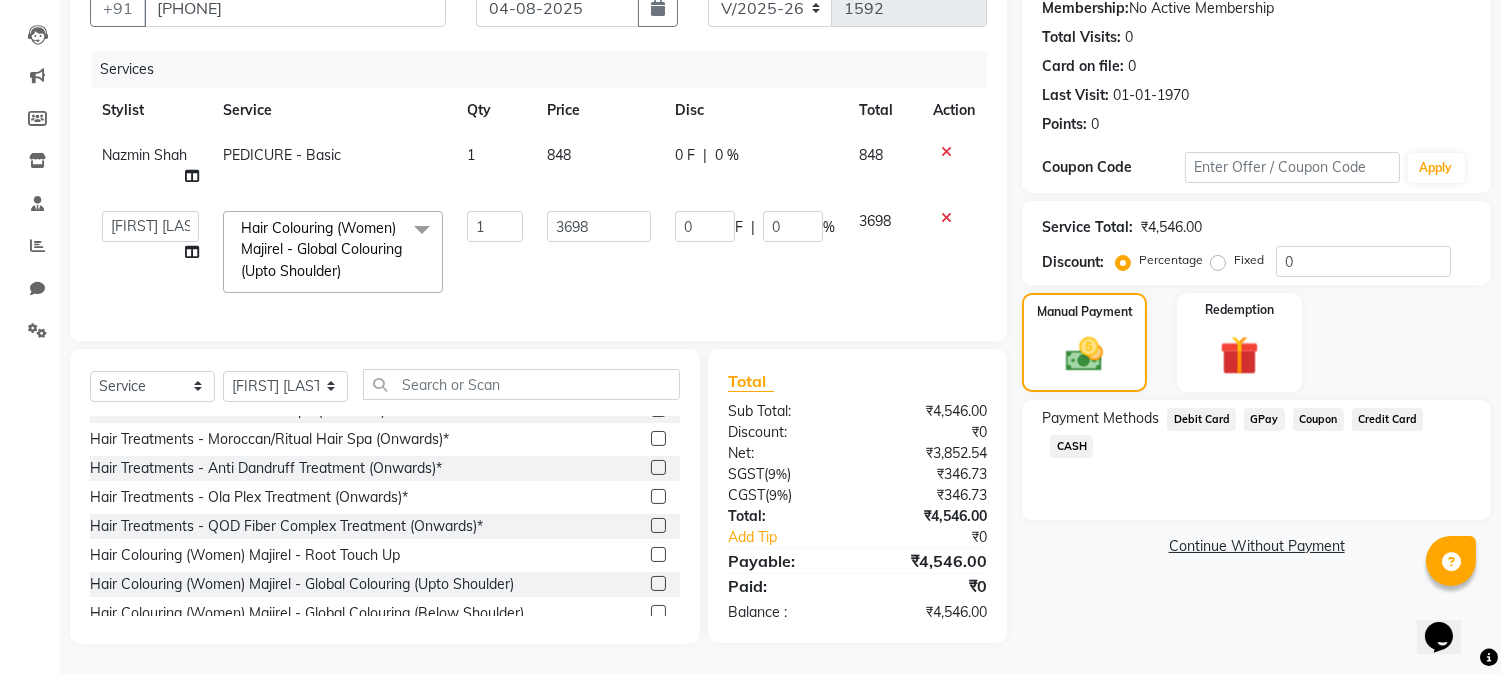 click on "GPay" 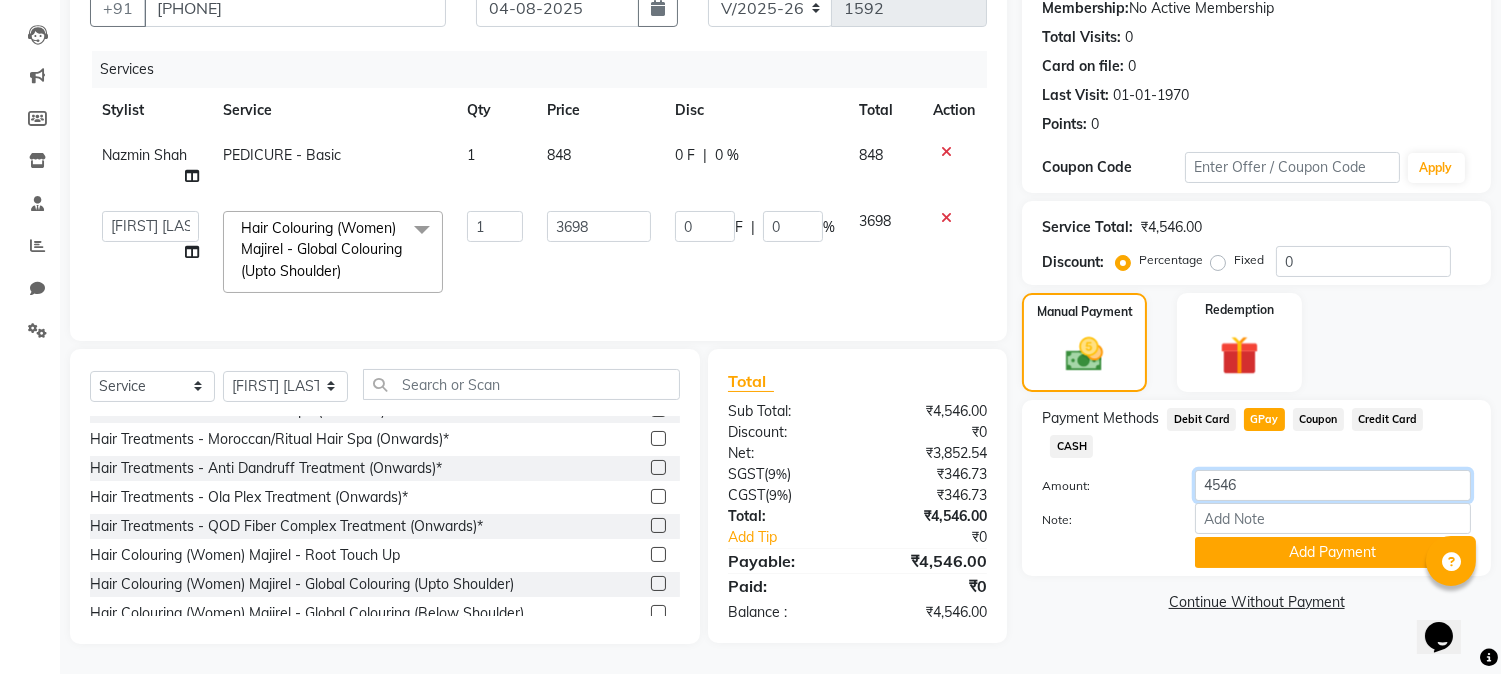 click on "4546" 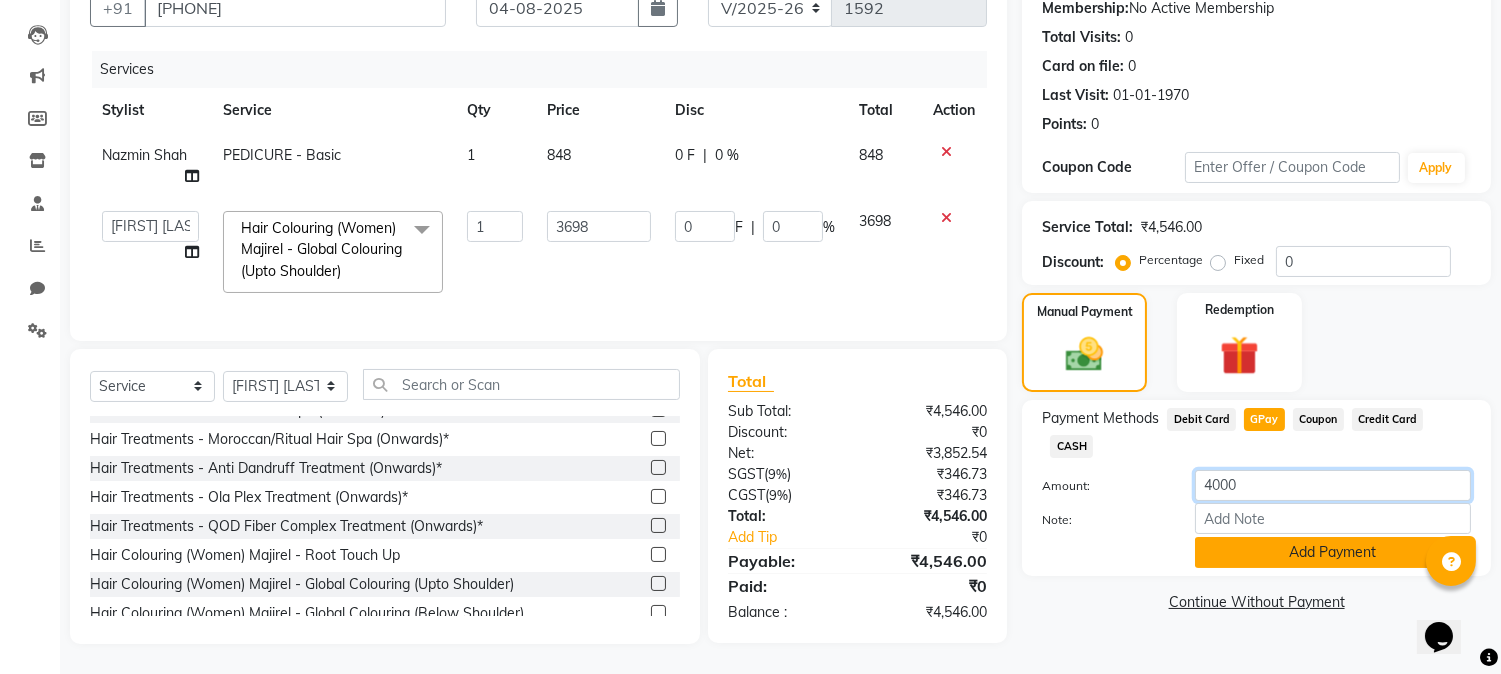type on "4000" 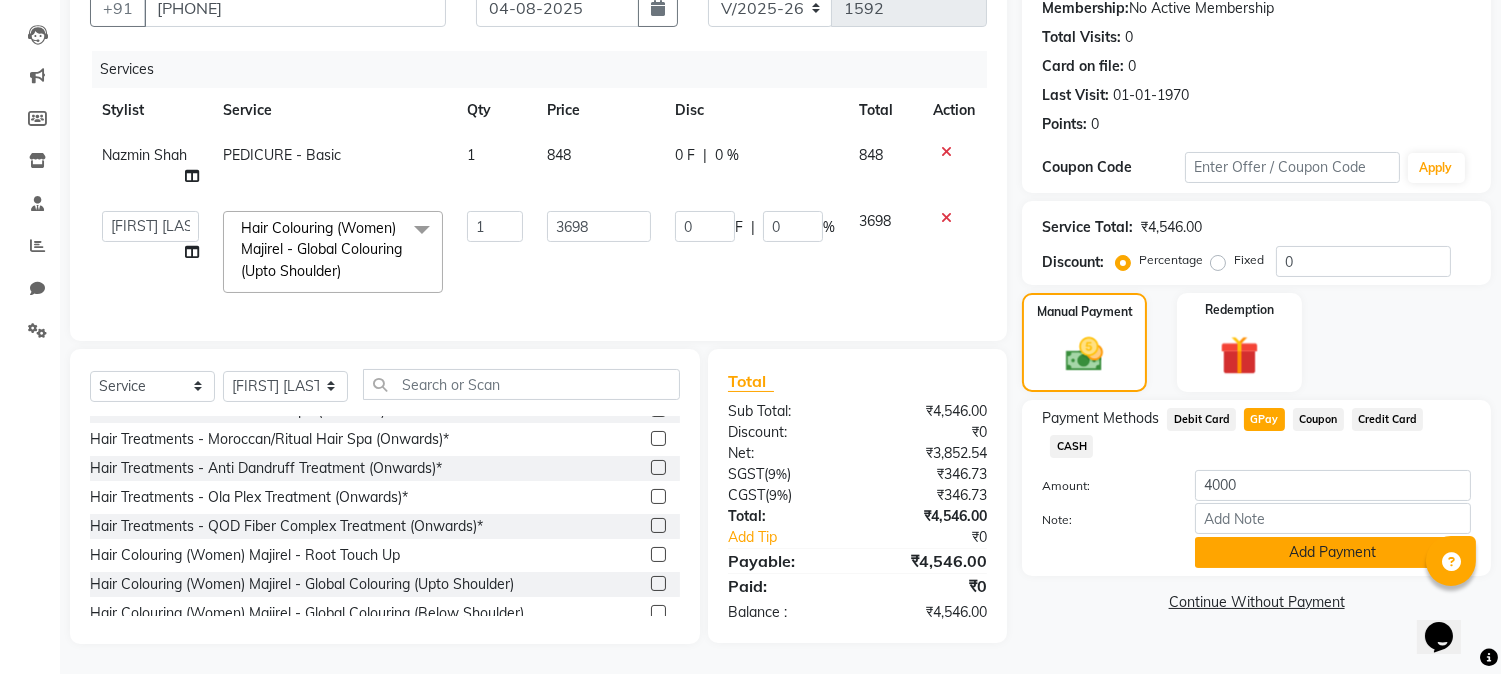 click on "Add Payment" 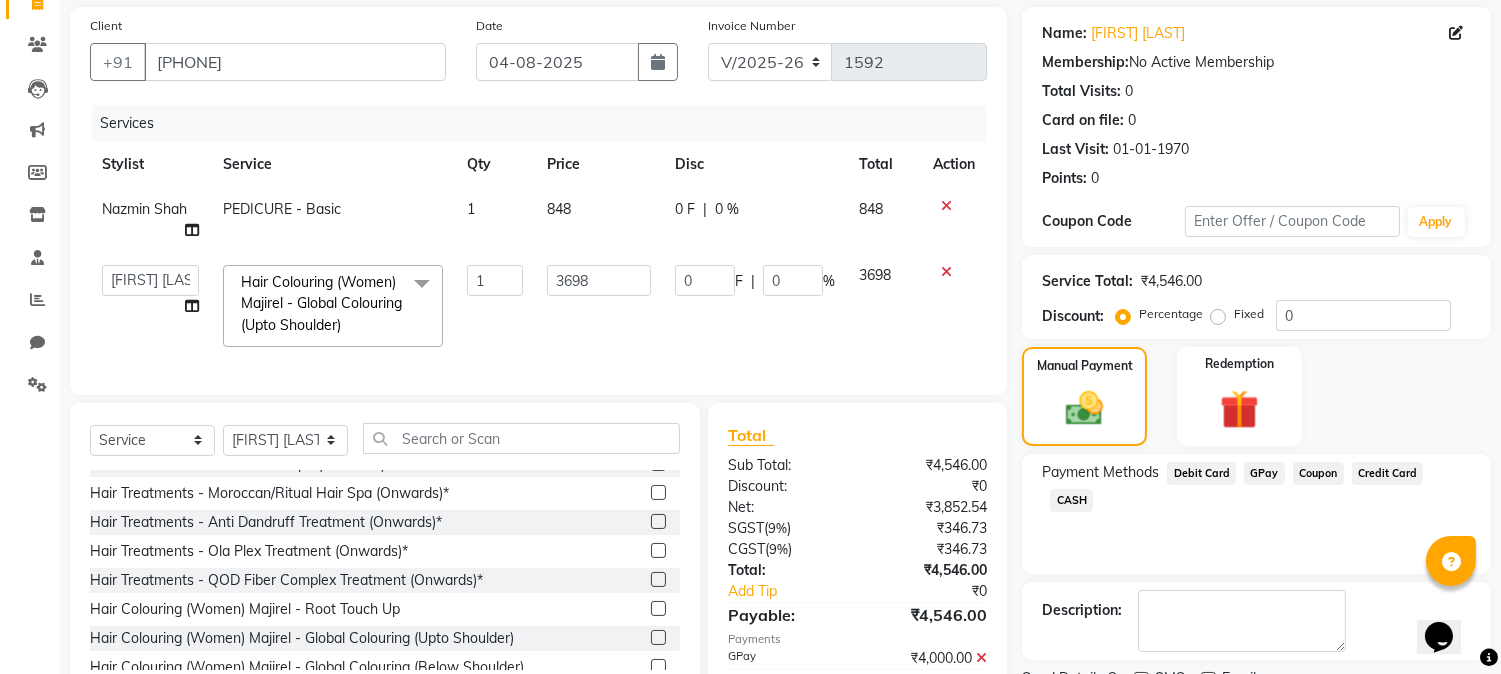 scroll, scrollTop: 254, scrollLeft: 0, axis: vertical 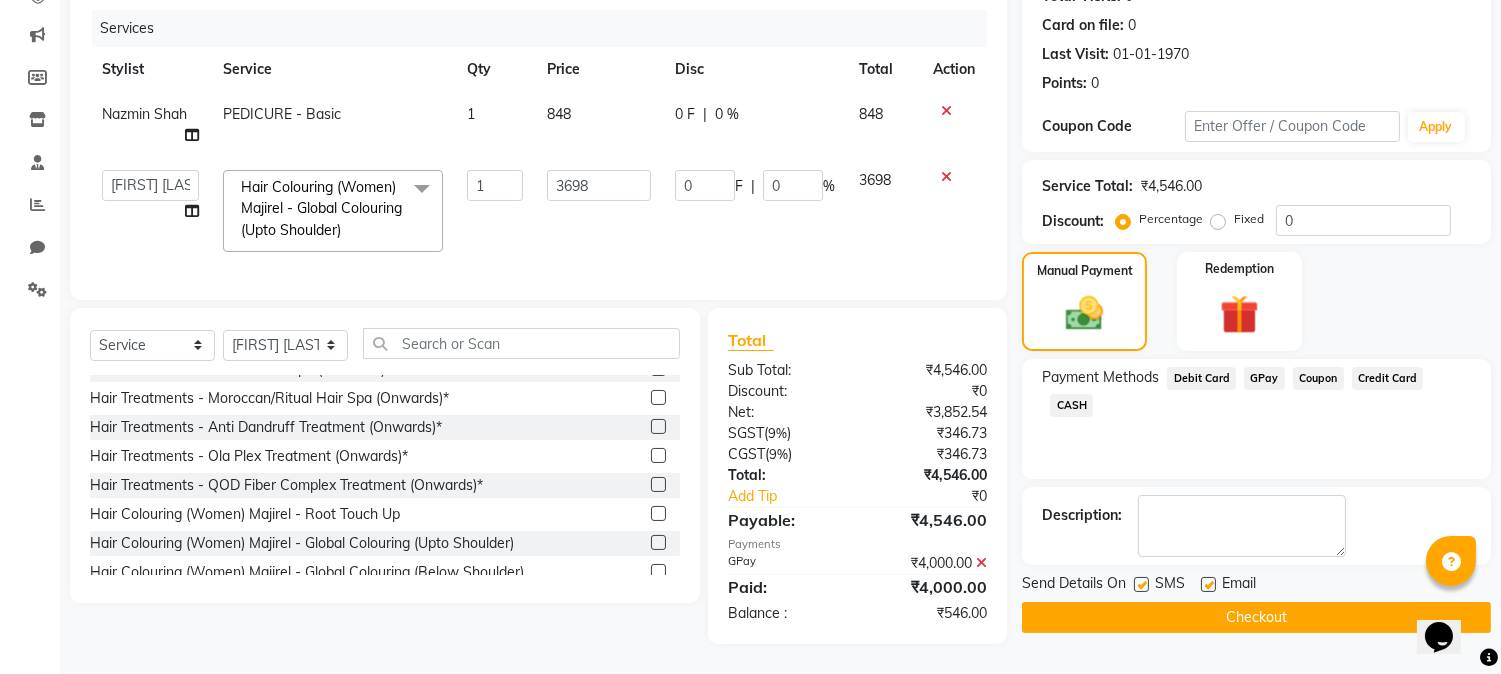 click 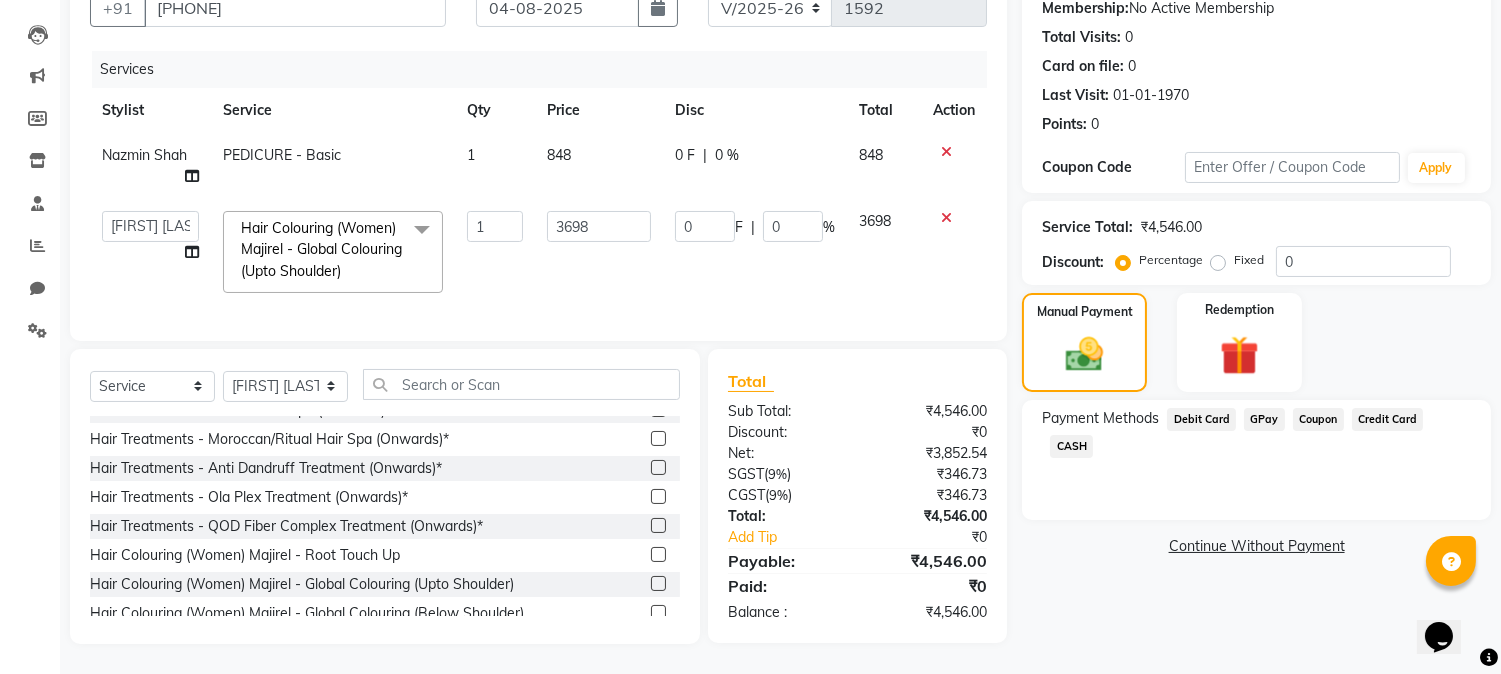 scroll, scrollTop: 213, scrollLeft: 0, axis: vertical 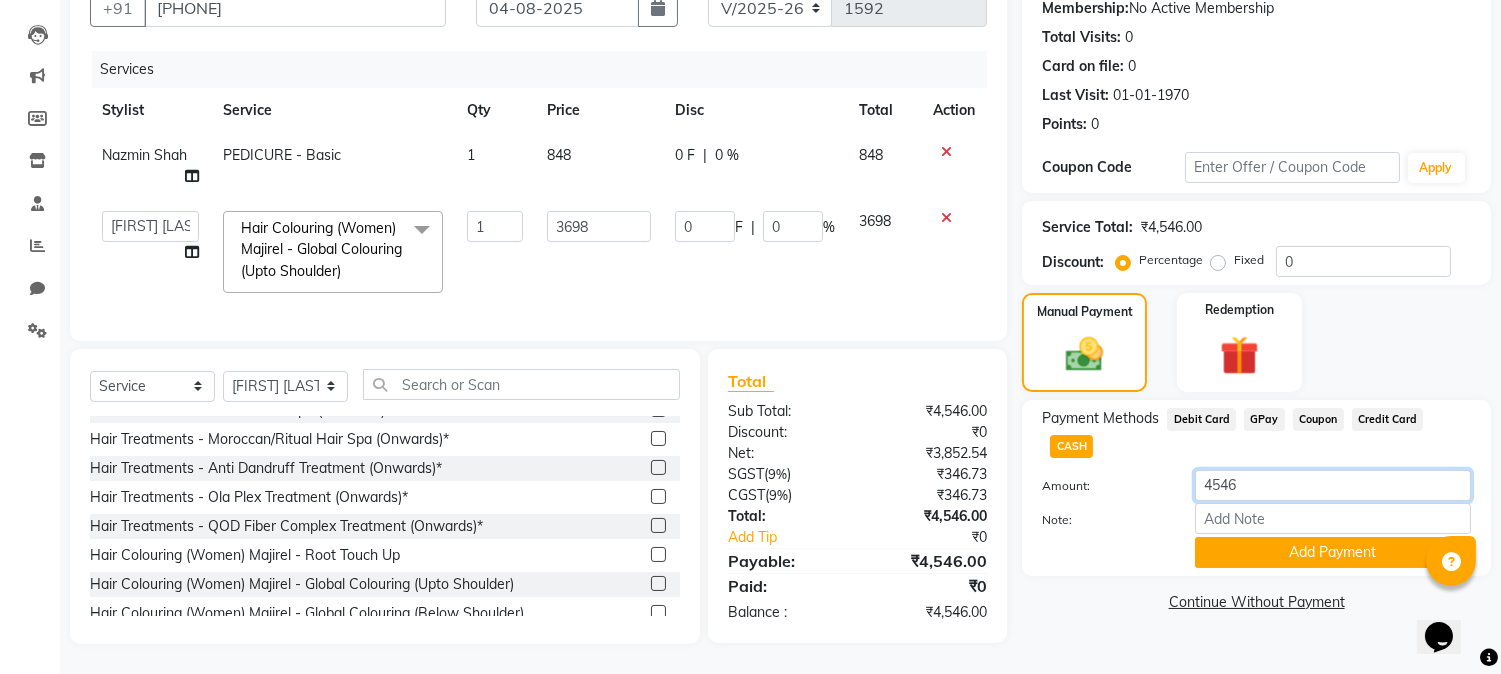 click on "4546" 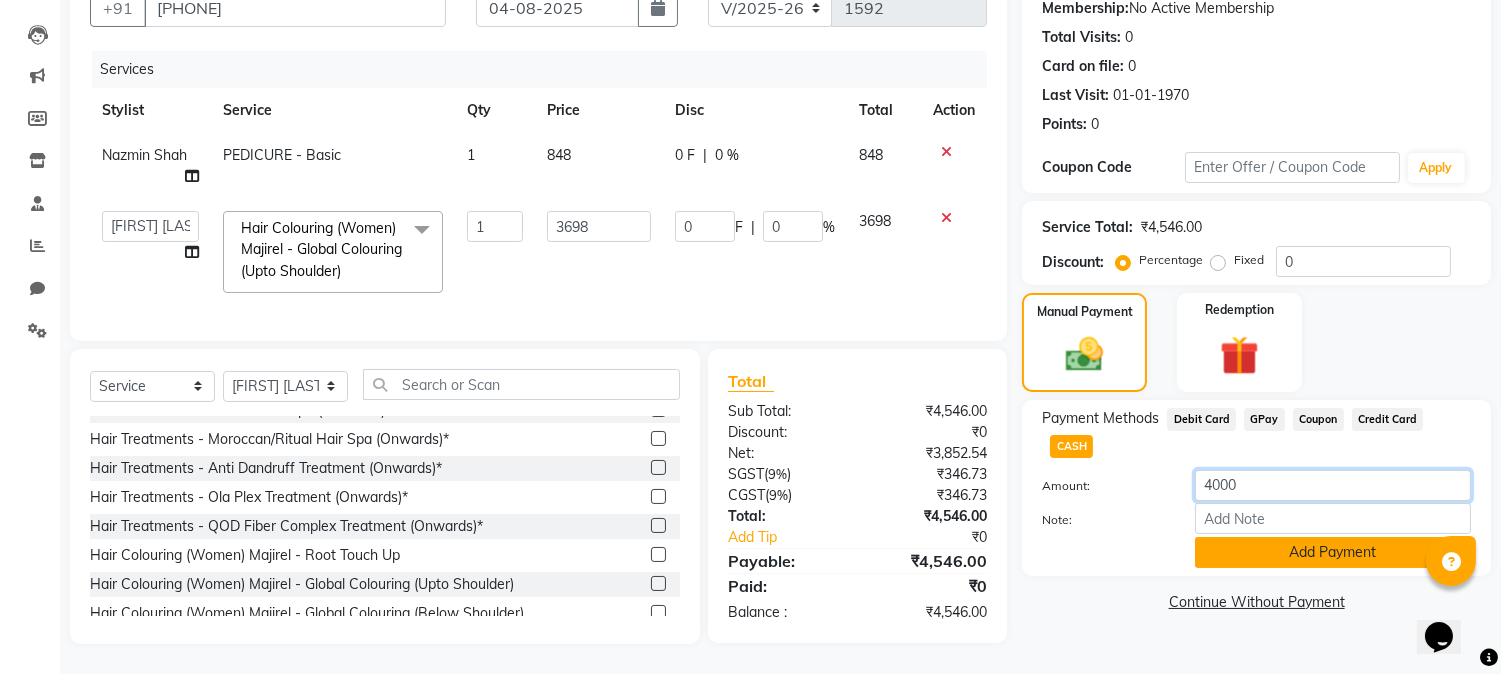 type on "4000" 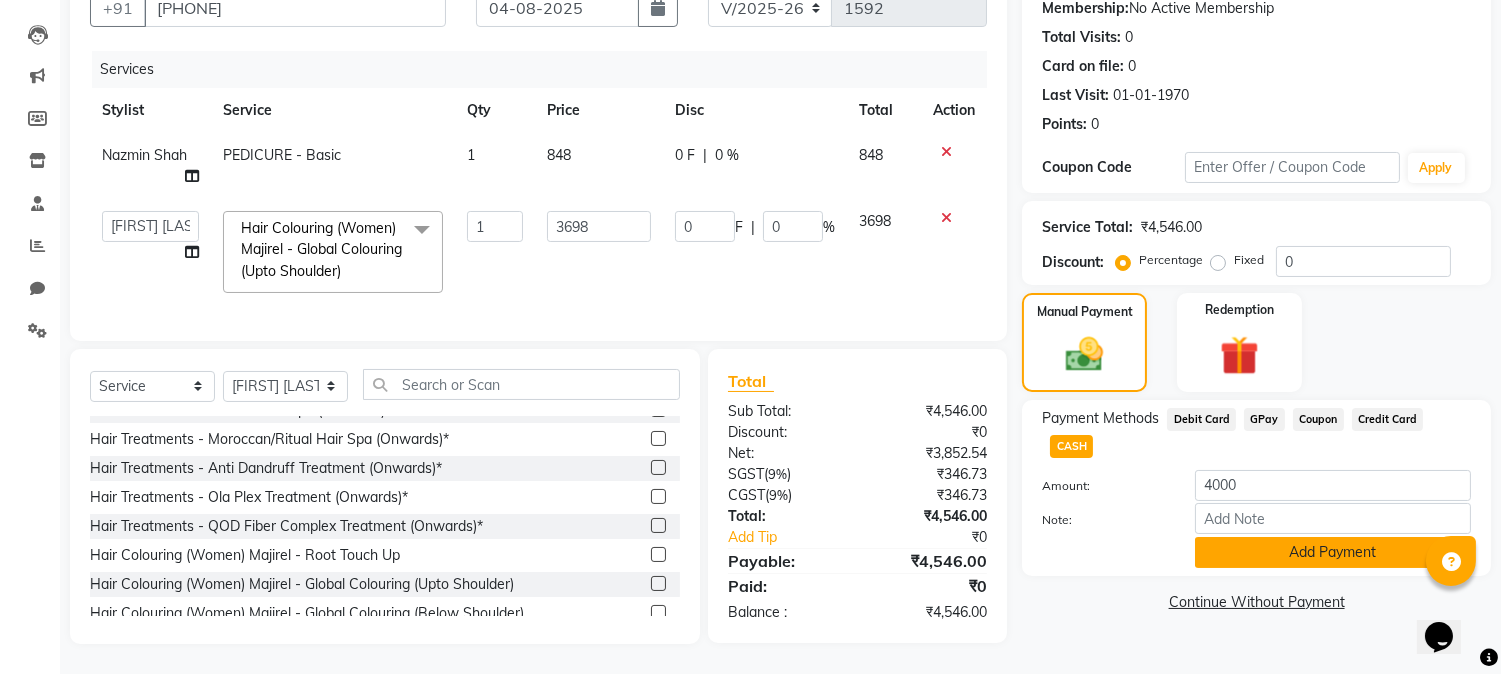 click on "Add Payment" 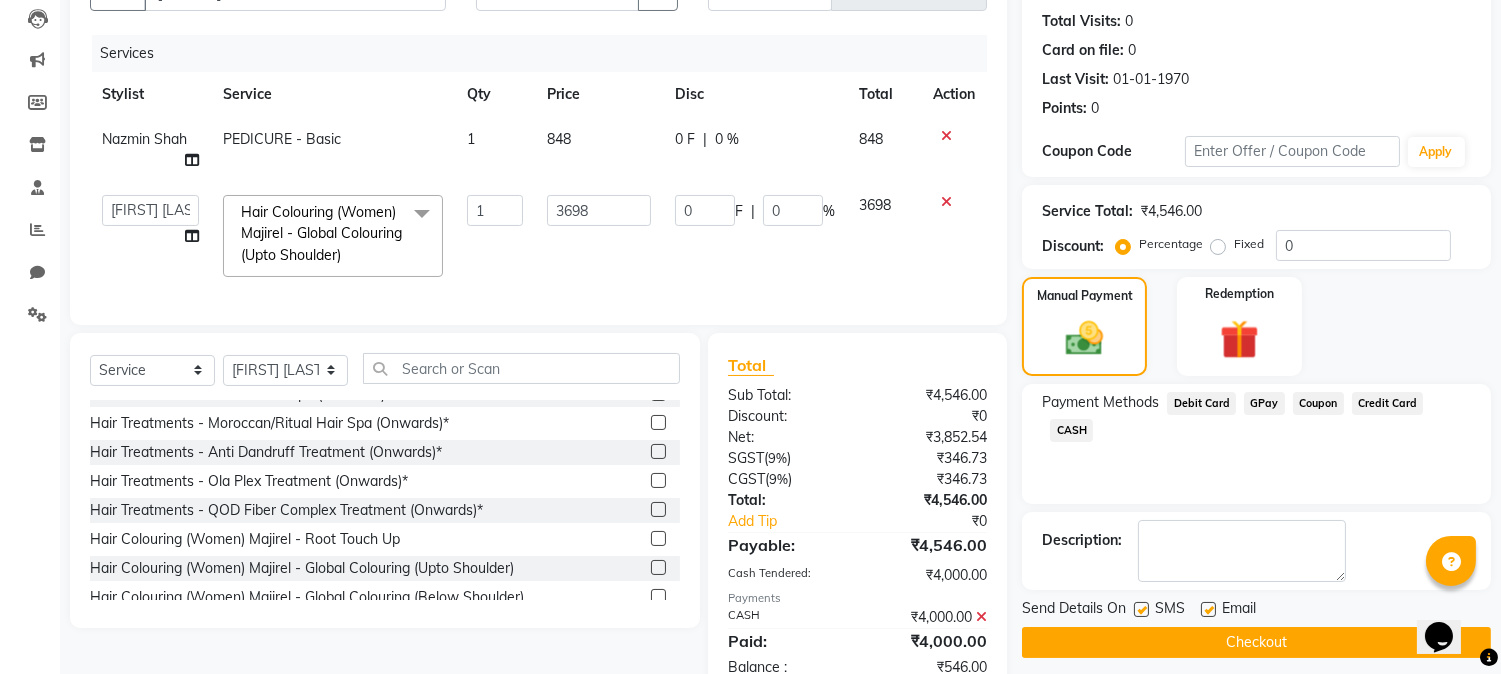 click on "GPay" 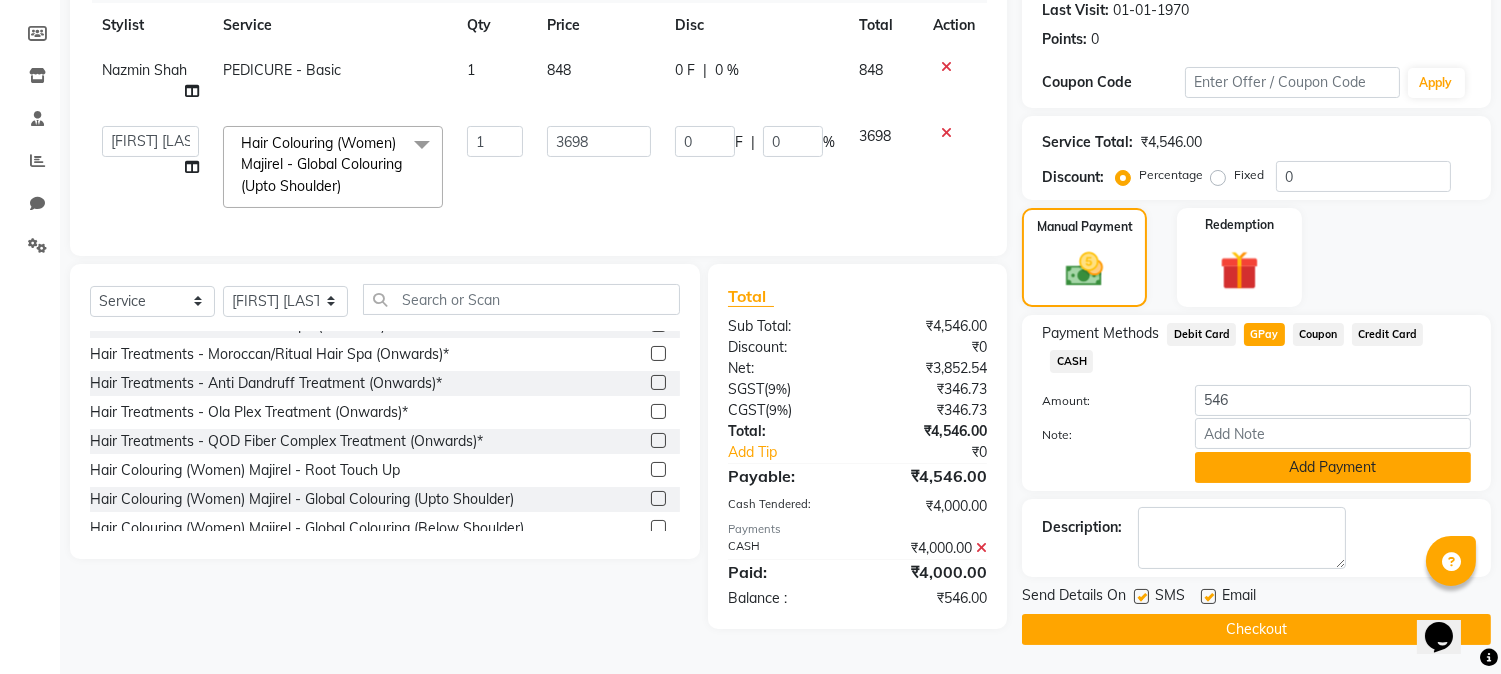 scroll, scrollTop: 283, scrollLeft: 0, axis: vertical 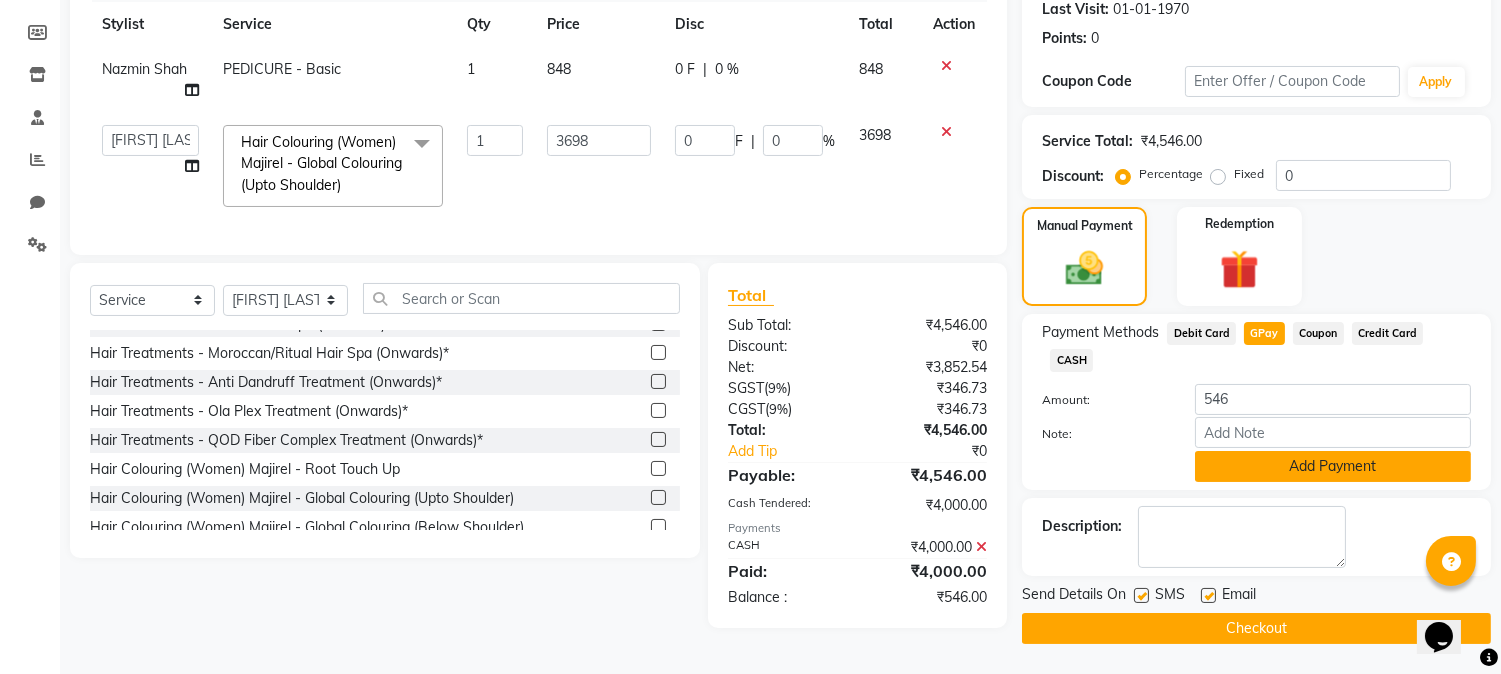 click on "Add Payment" 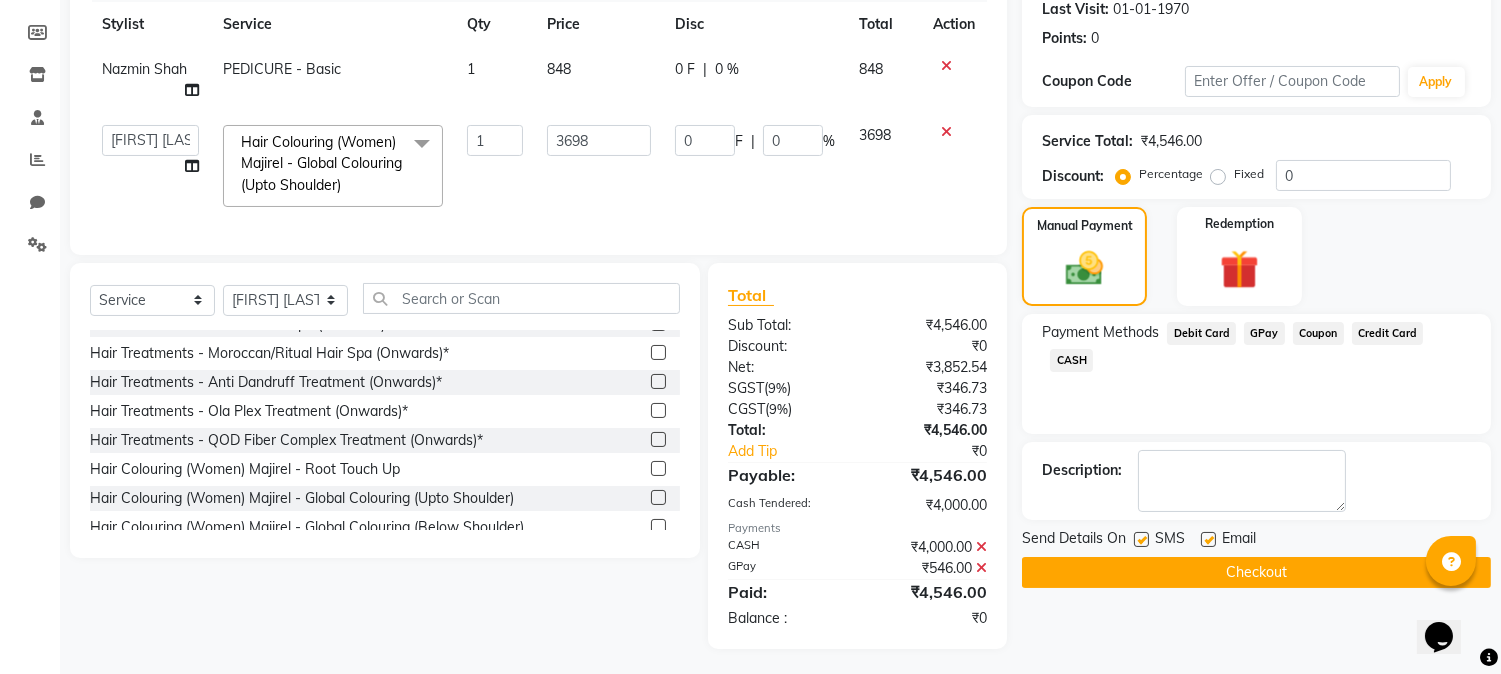 click on "Checkout" 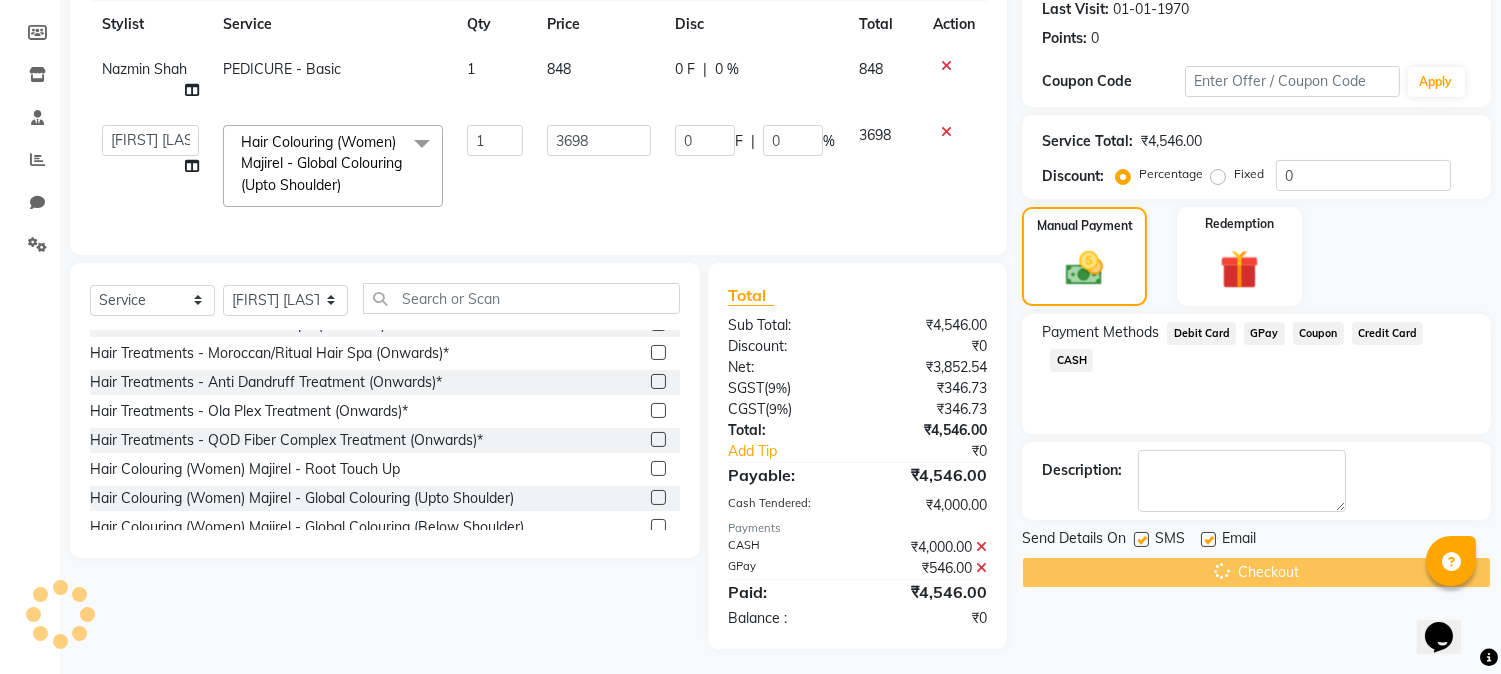 scroll, scrollTop: 300, scrollLeft: 0, axis: vertical 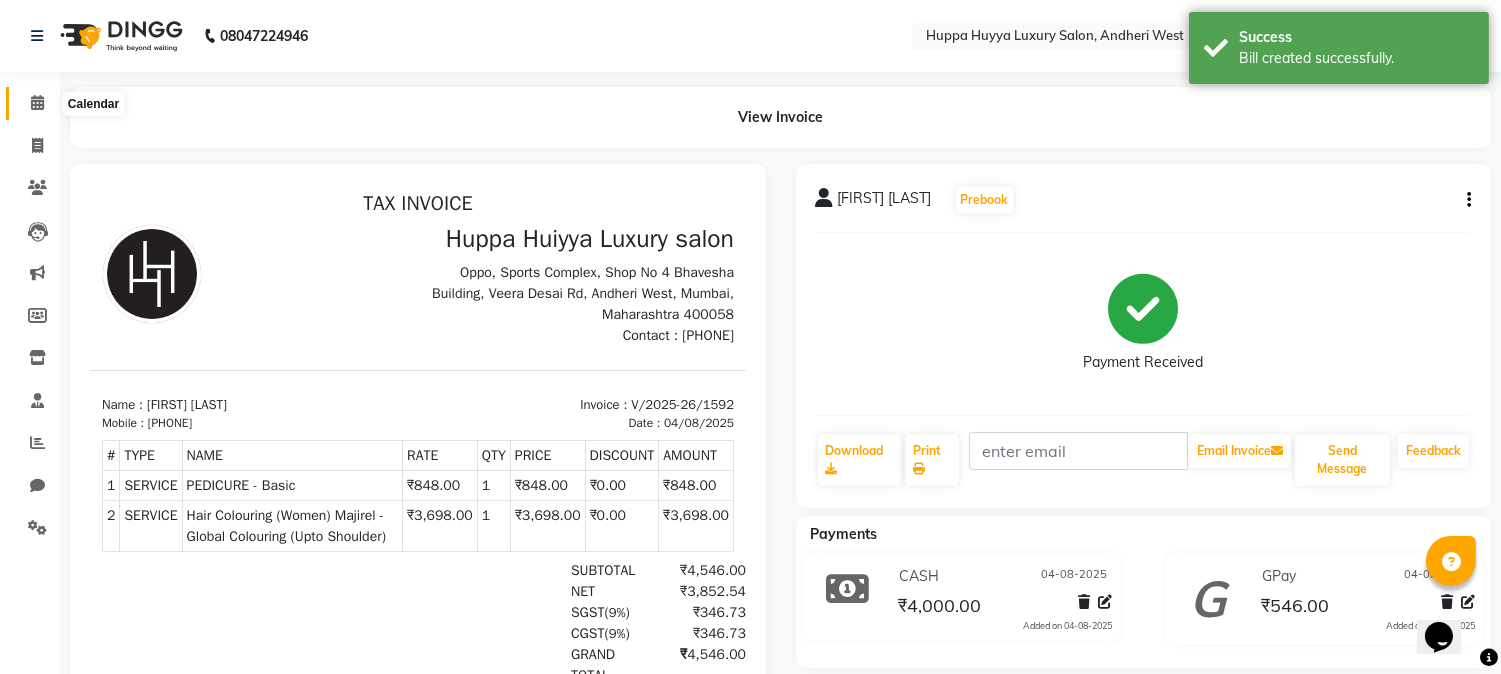 drag, startPoint x: 30, startPoint y: 97, endPoint x: 33, endPoint y: 120, distance: 23.194826 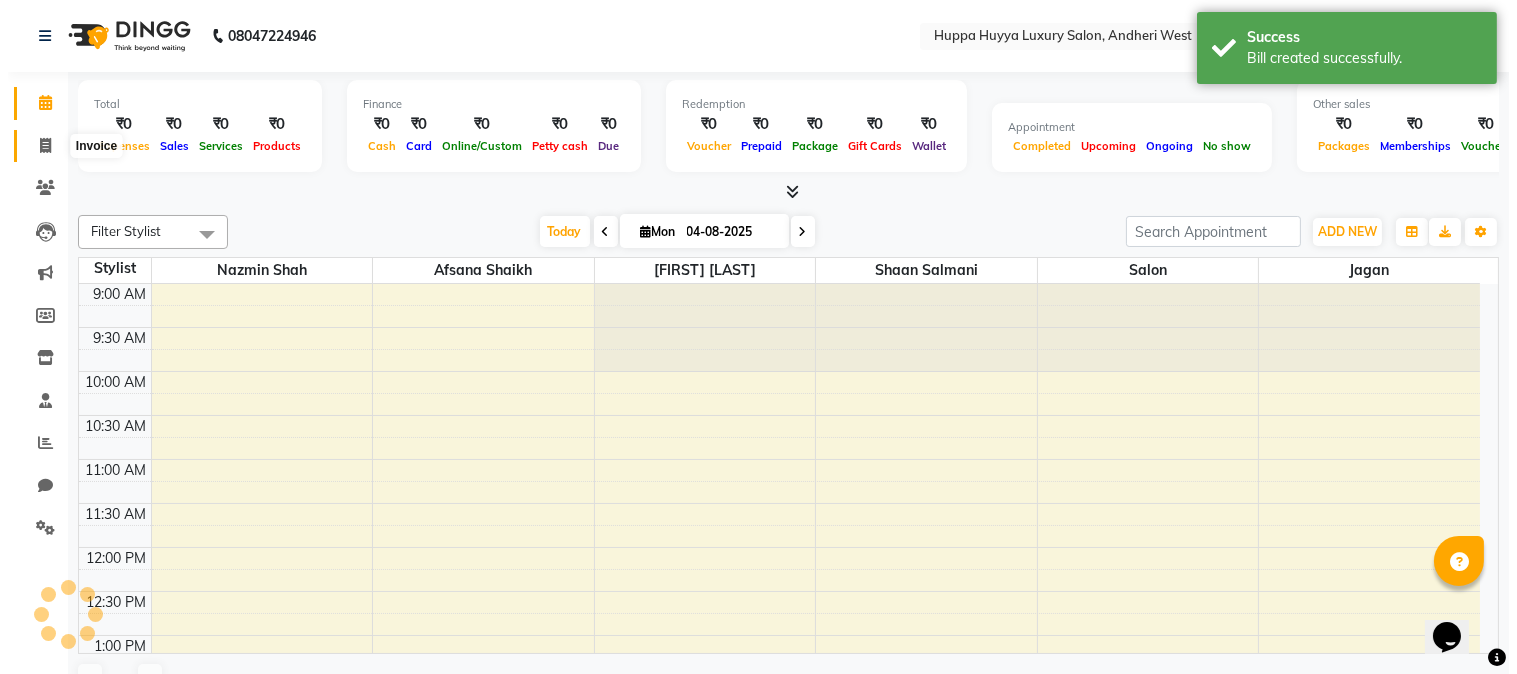scroll, scrollTop: 707, scrollLeft: 0, axis: vertical 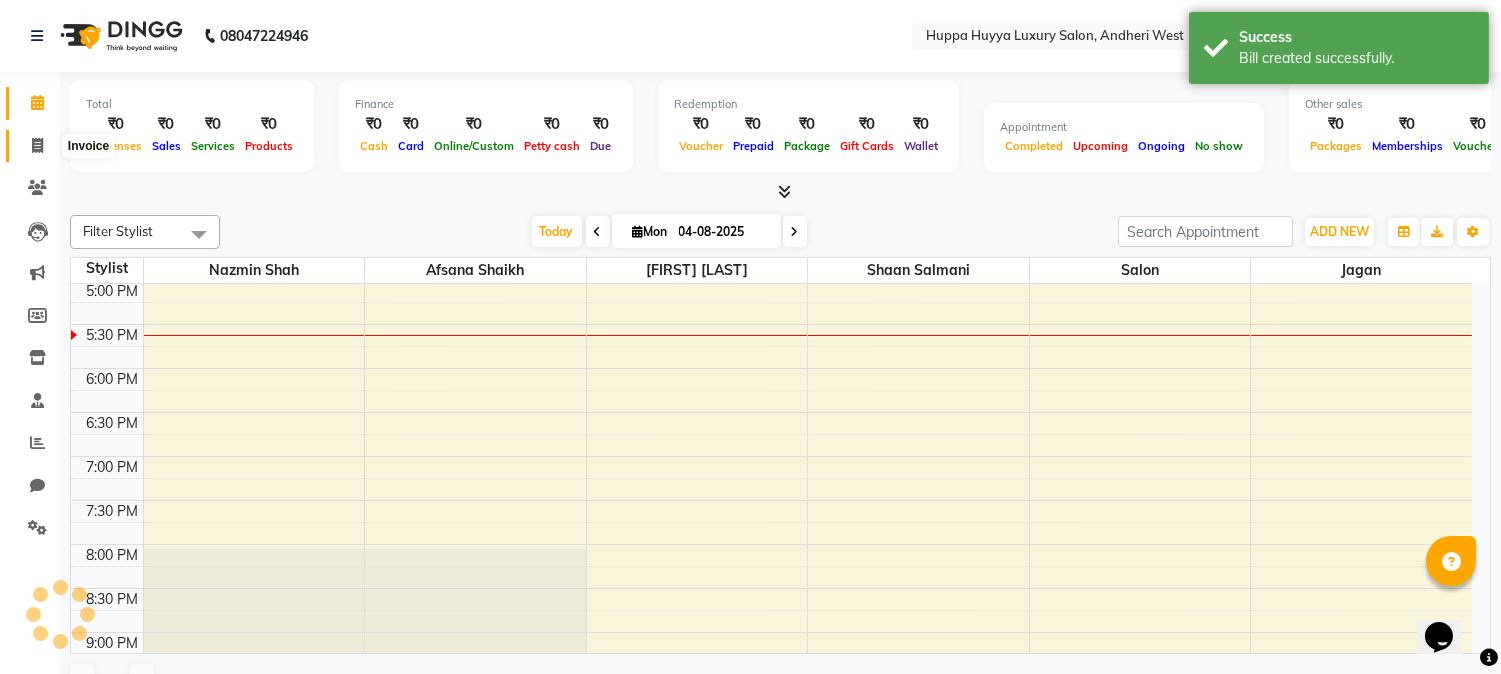 click 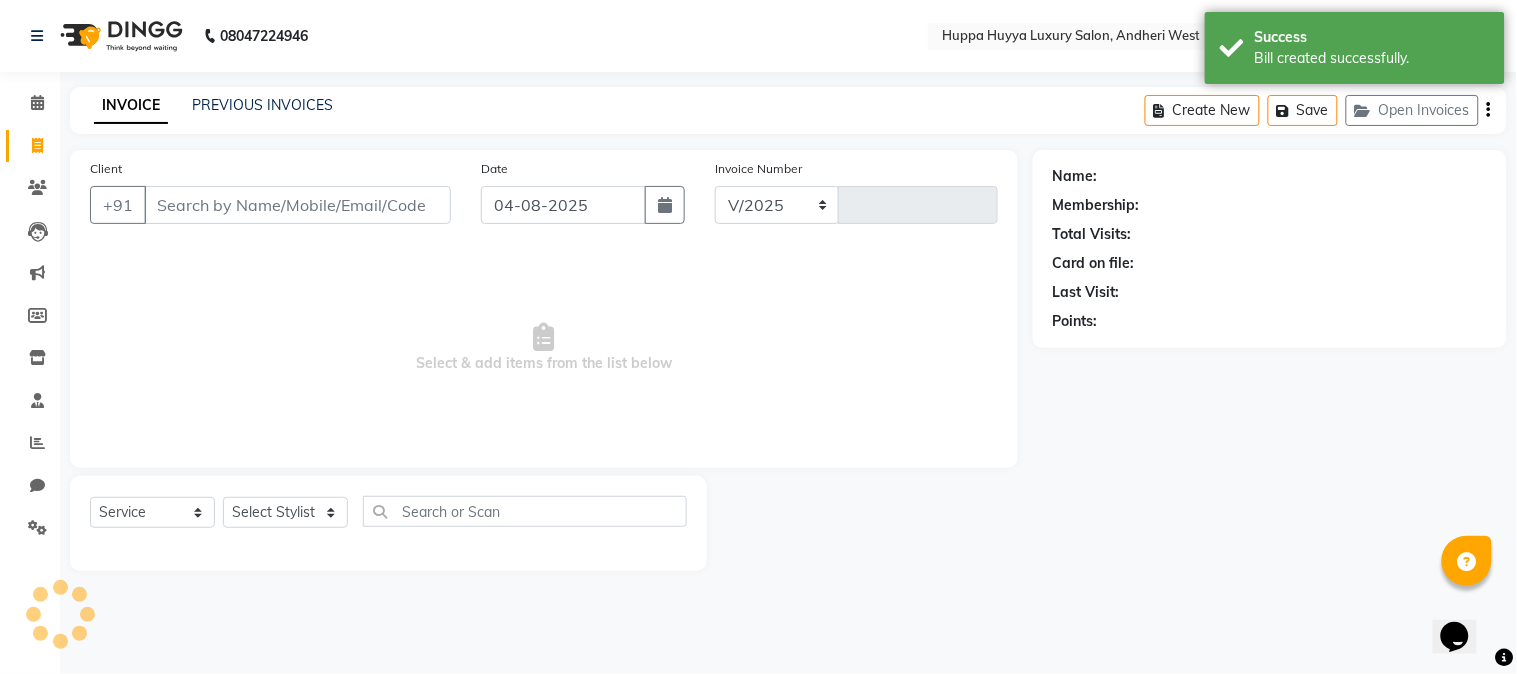 select on "7752" 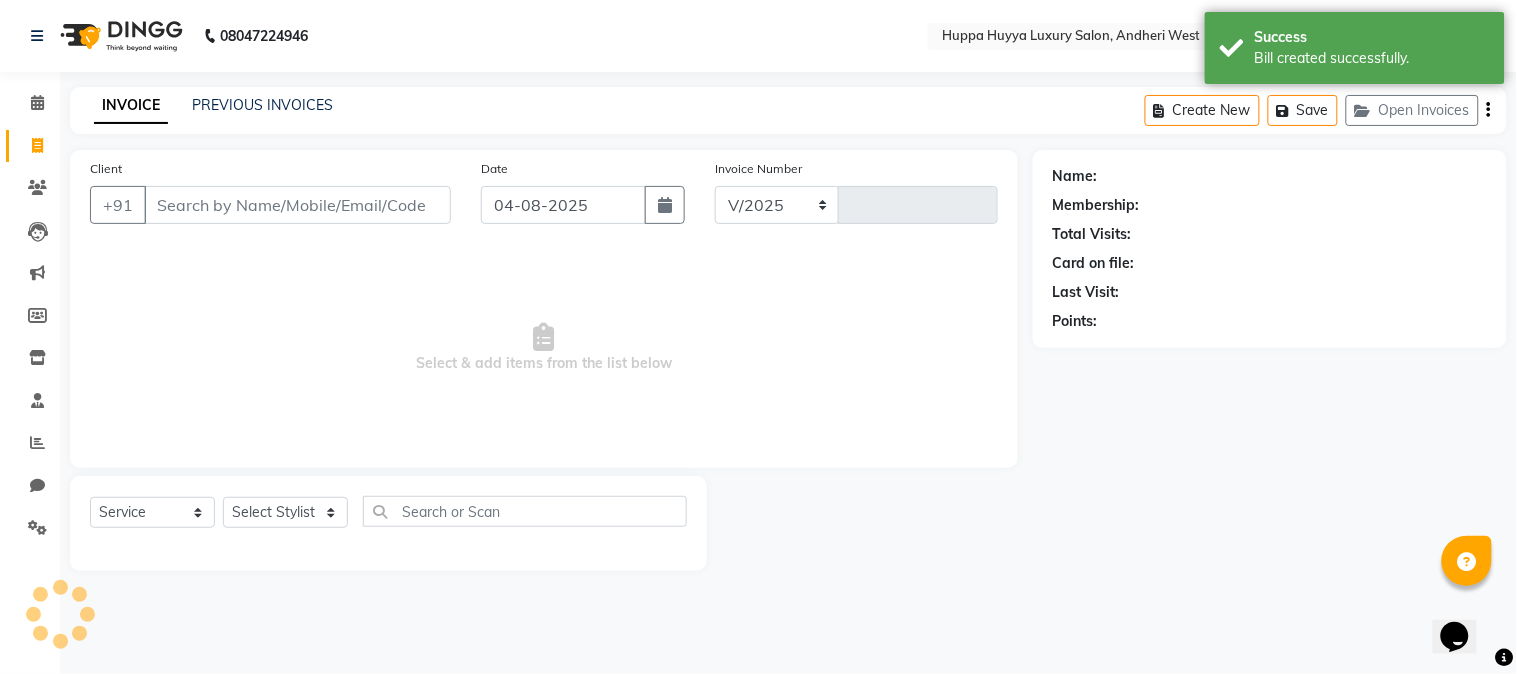 type on "1593" 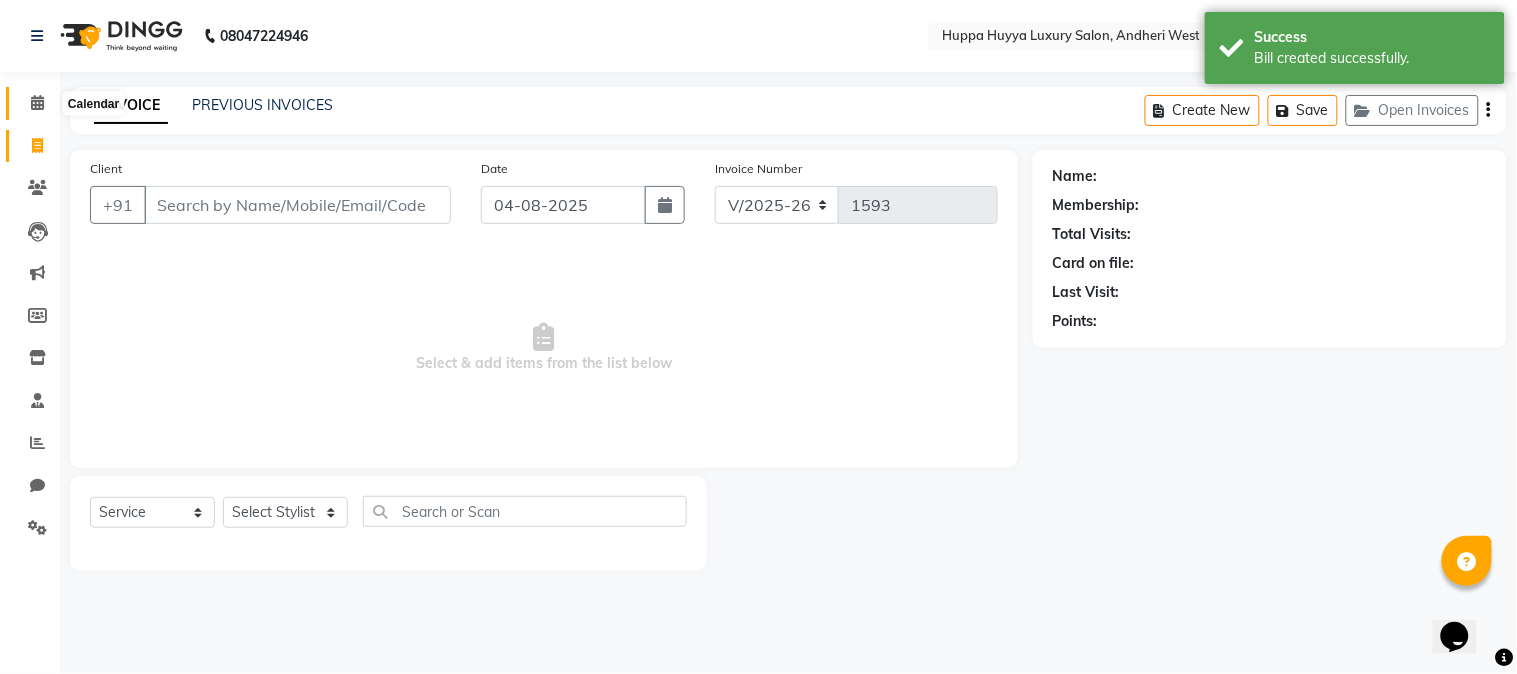 click 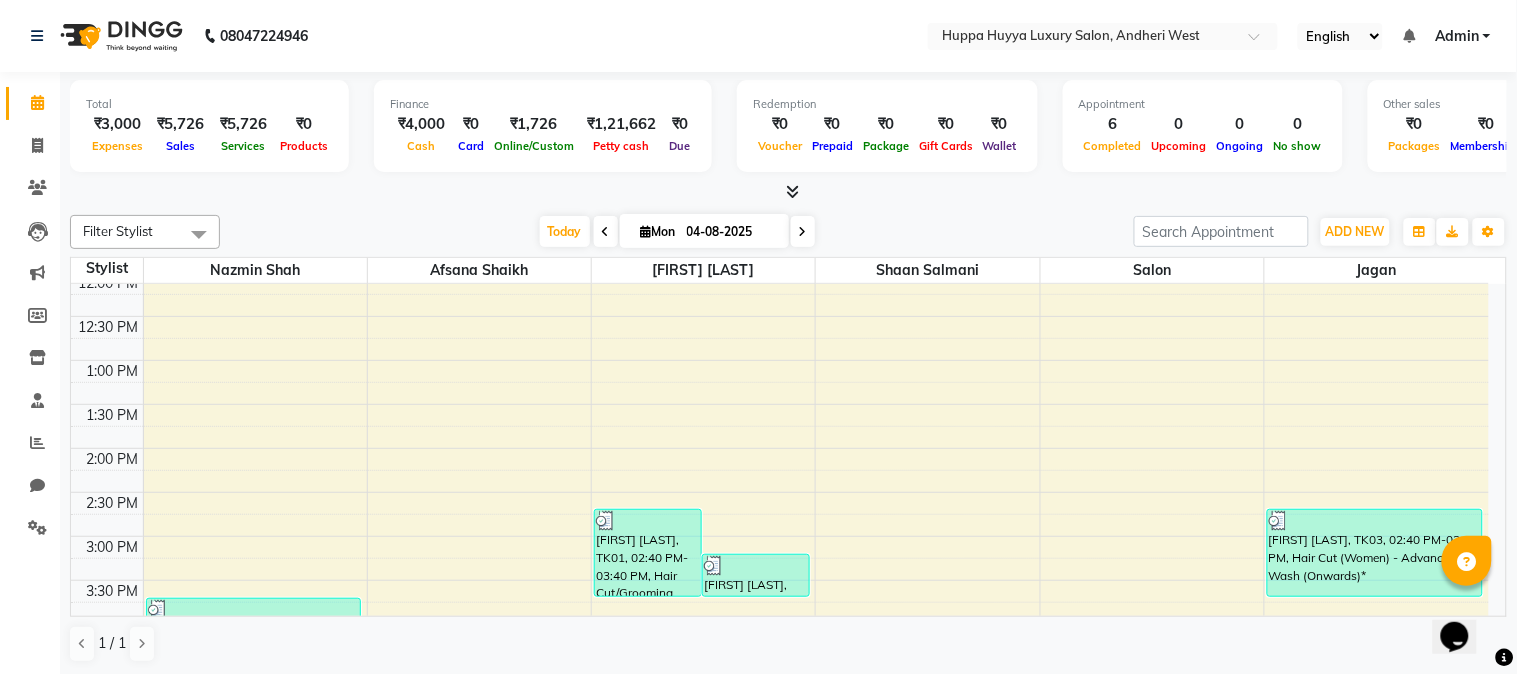 scroll, scrollTop: 111, scrollLeft: 0, axis: vertical 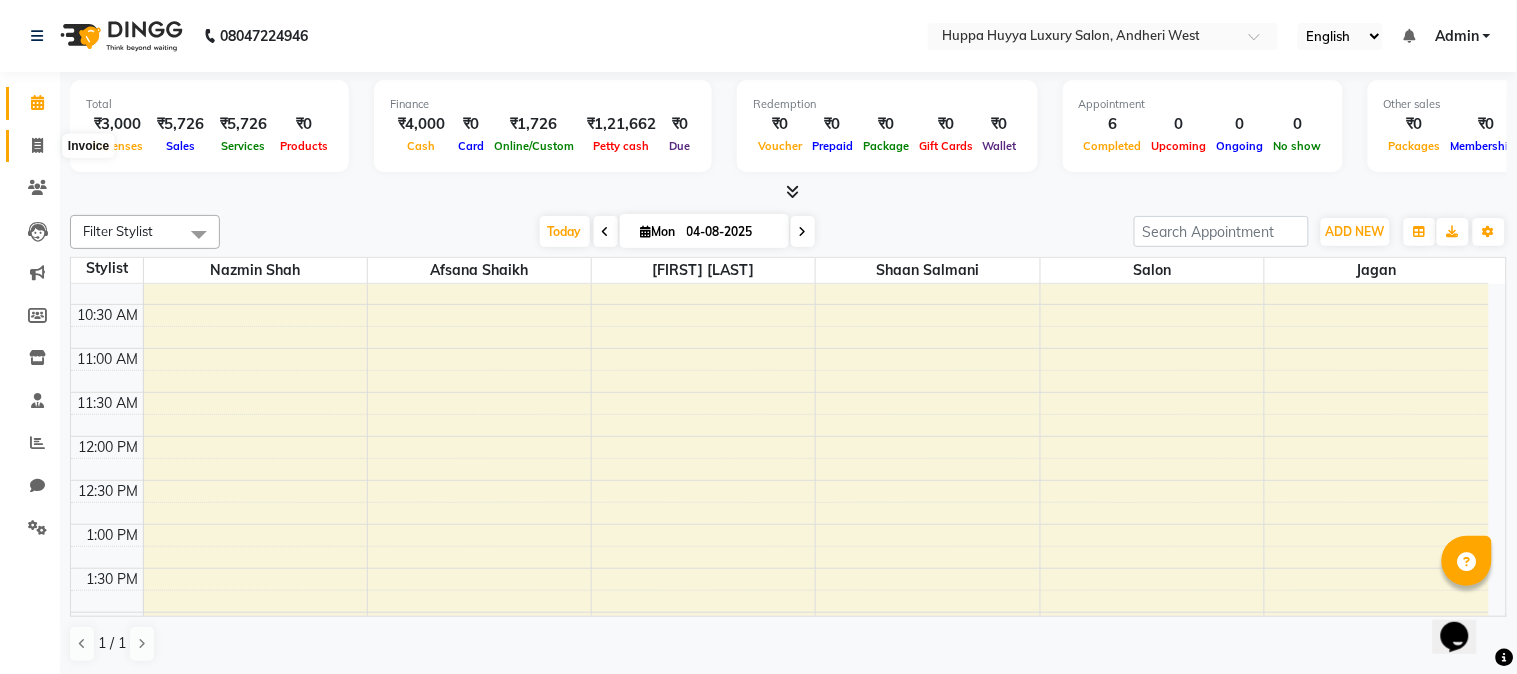 click 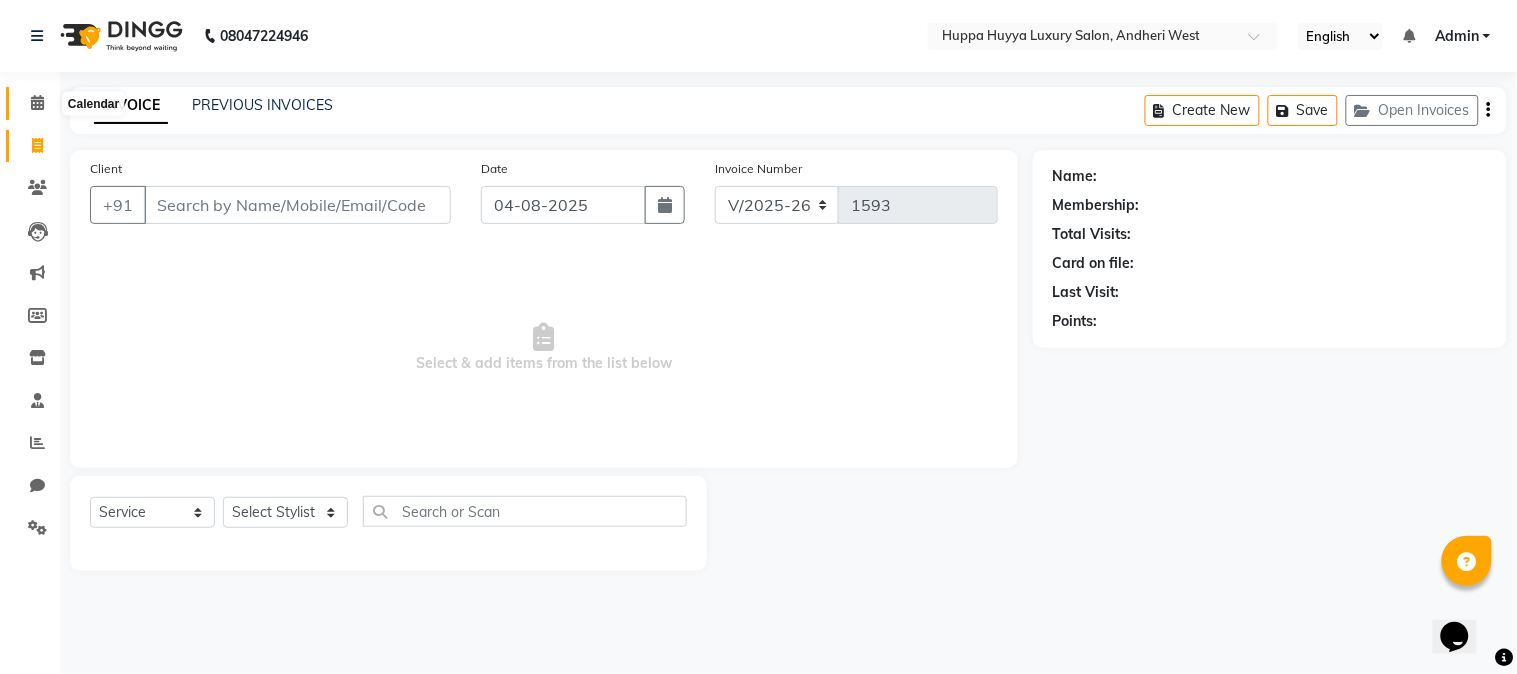 click 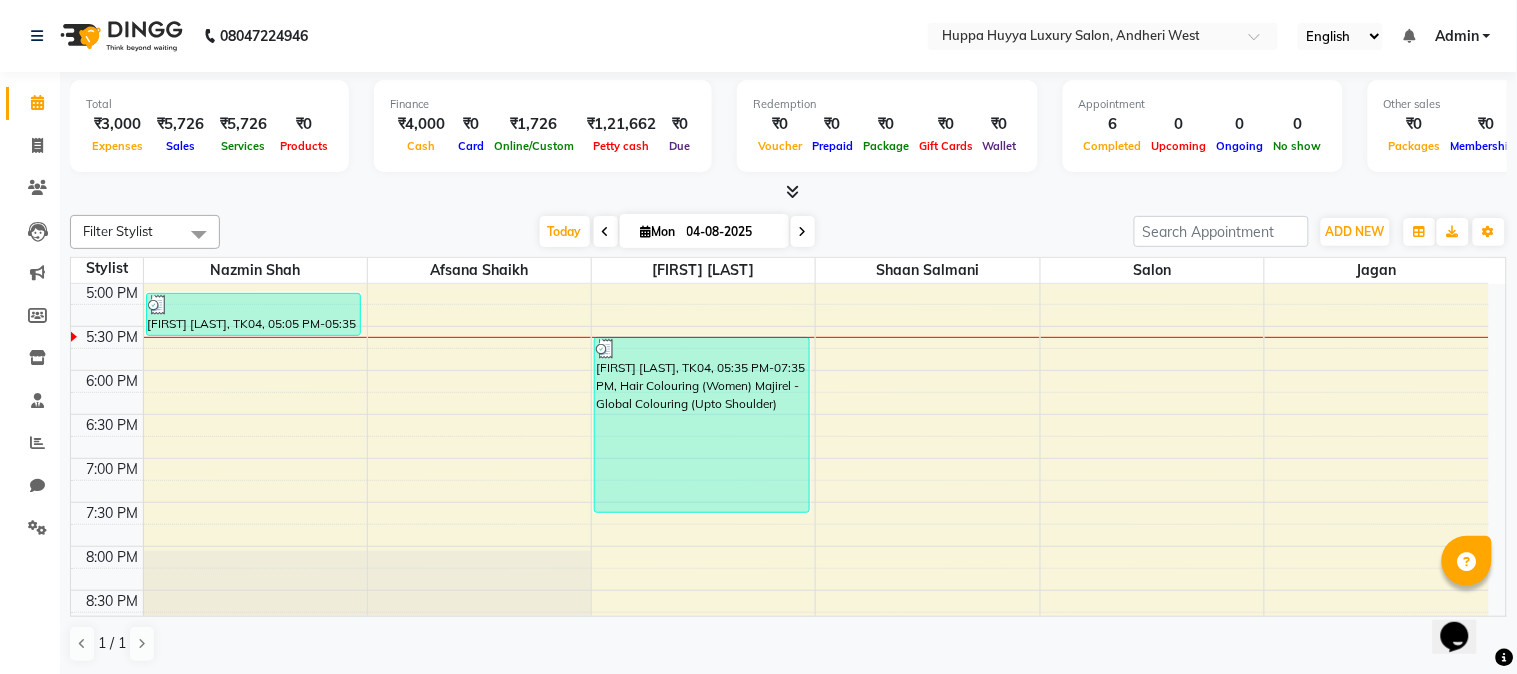 scroll, scrollTop: 666, scrollLeft: 0, axis: vertical 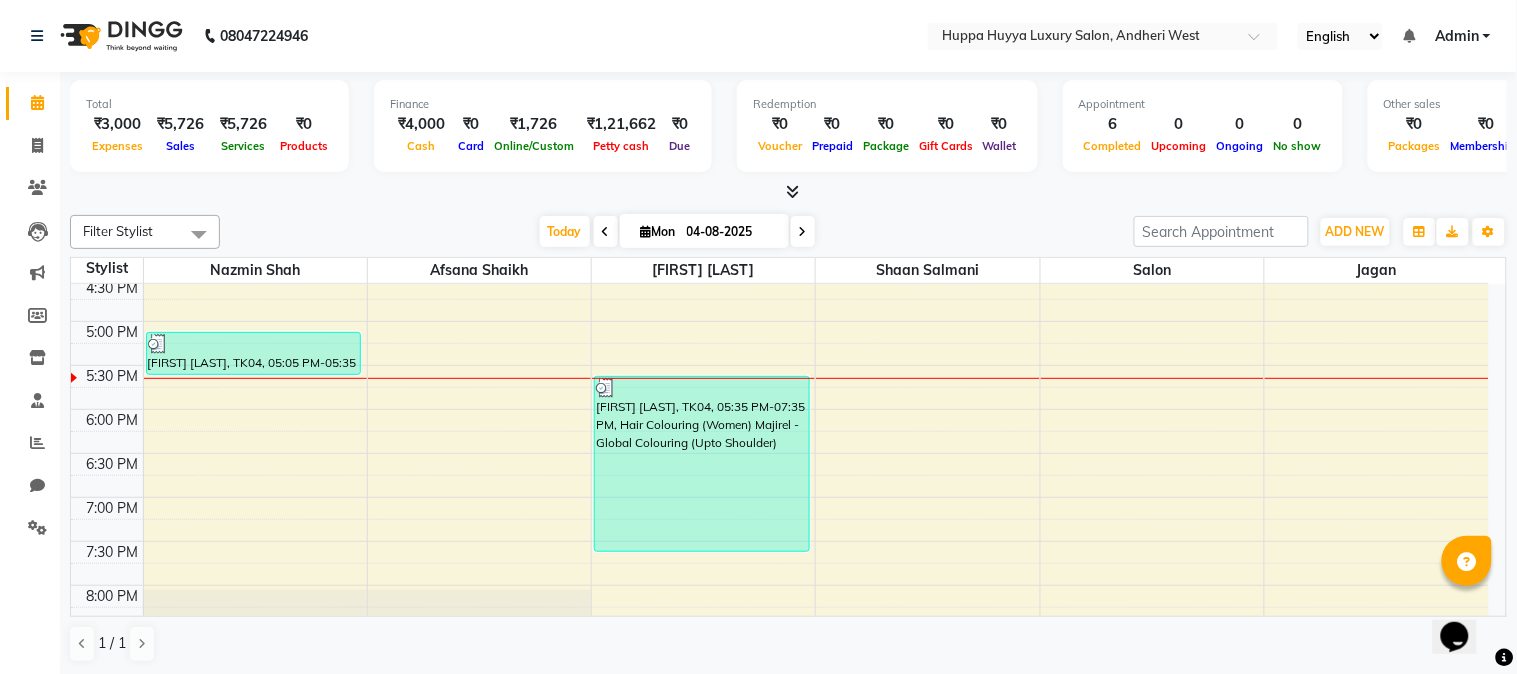 click on "Calendar" 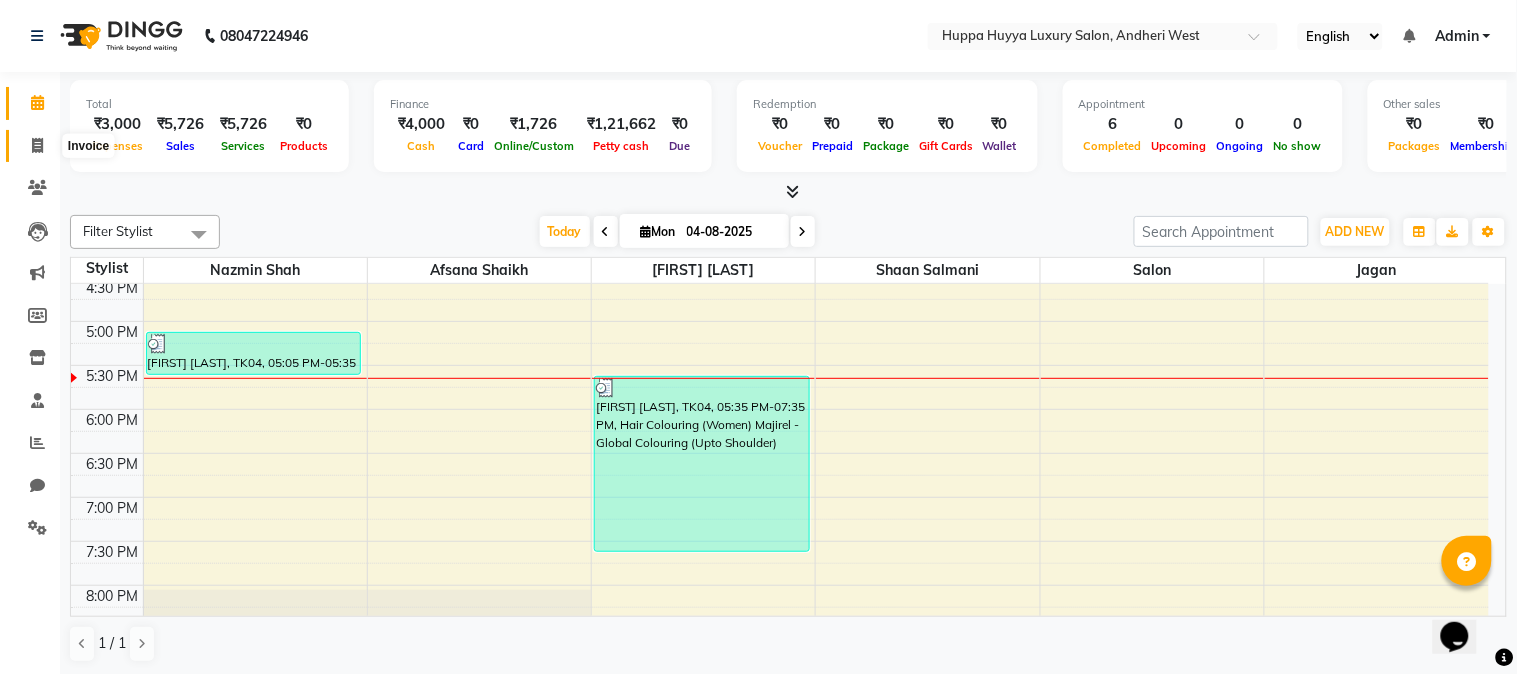 click 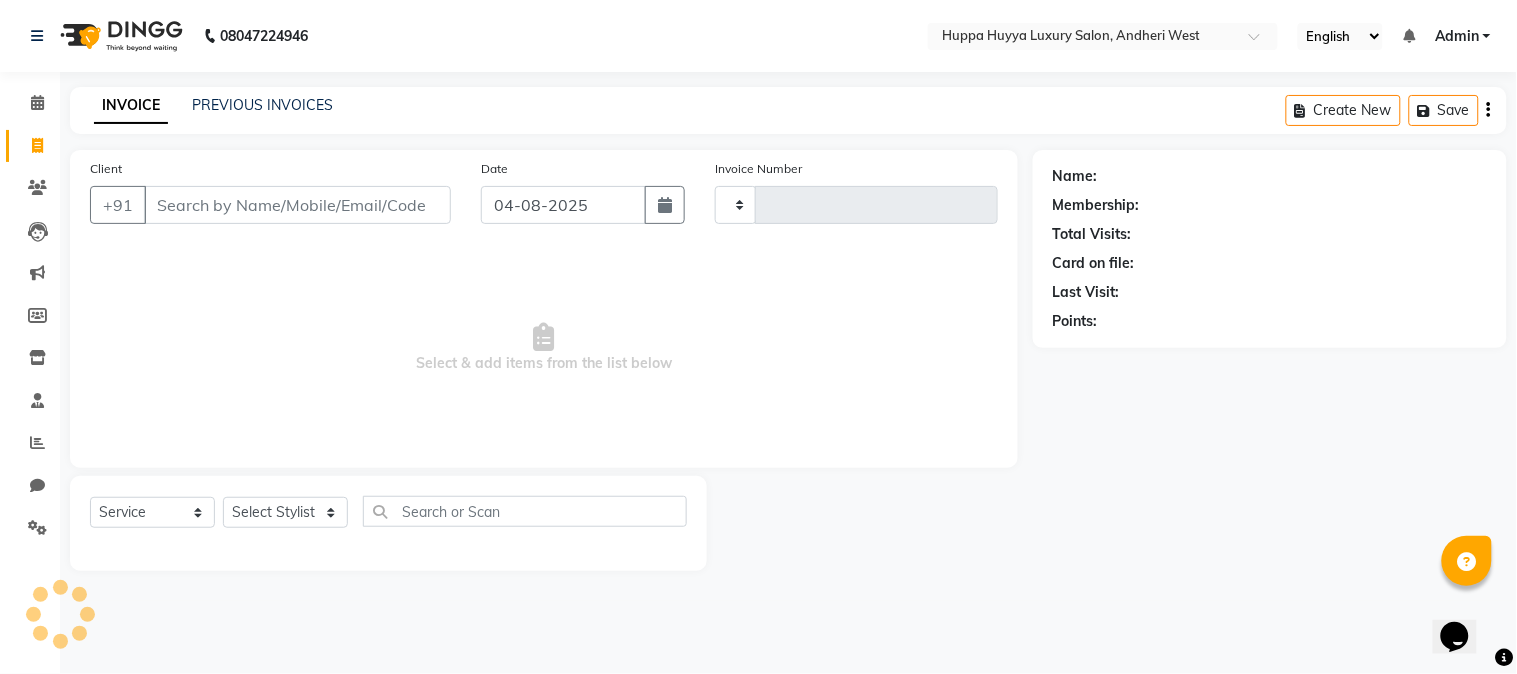 type on "1593" 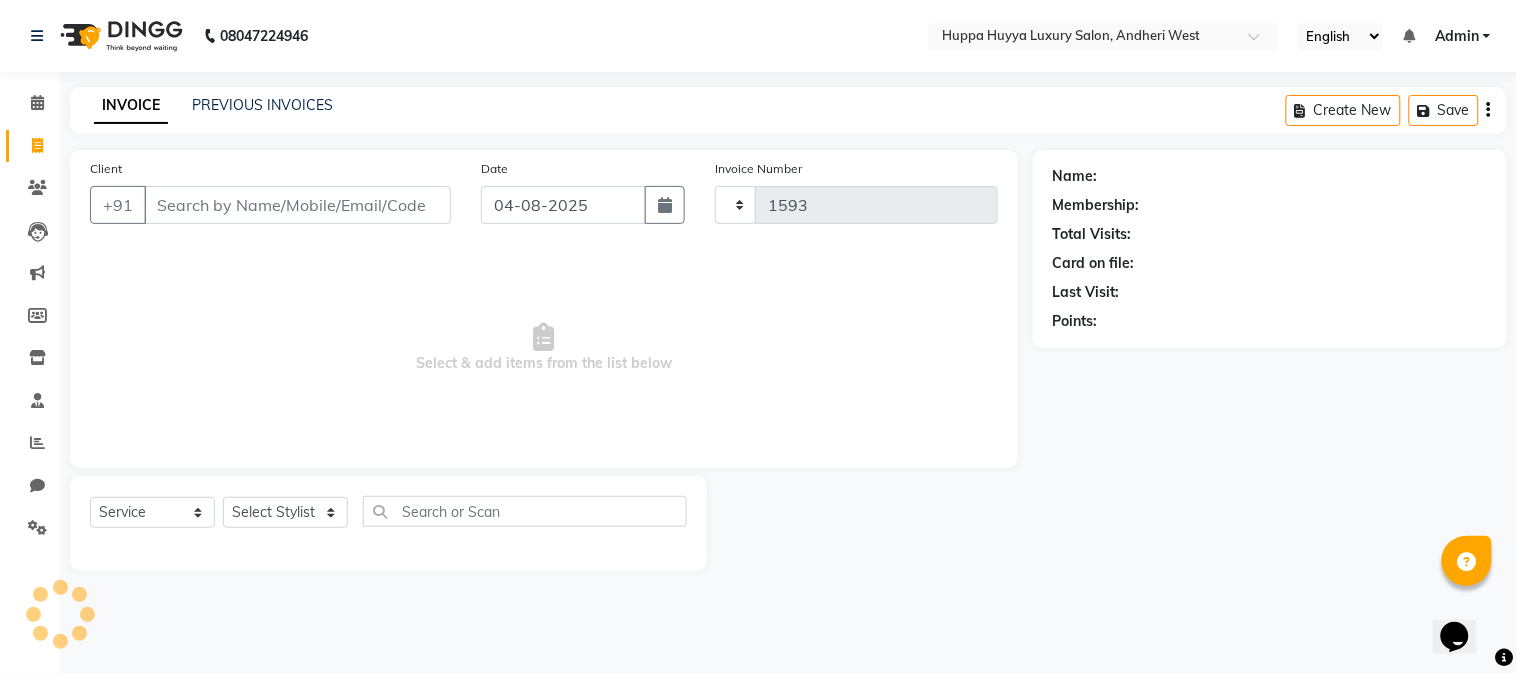 select on "7752" 